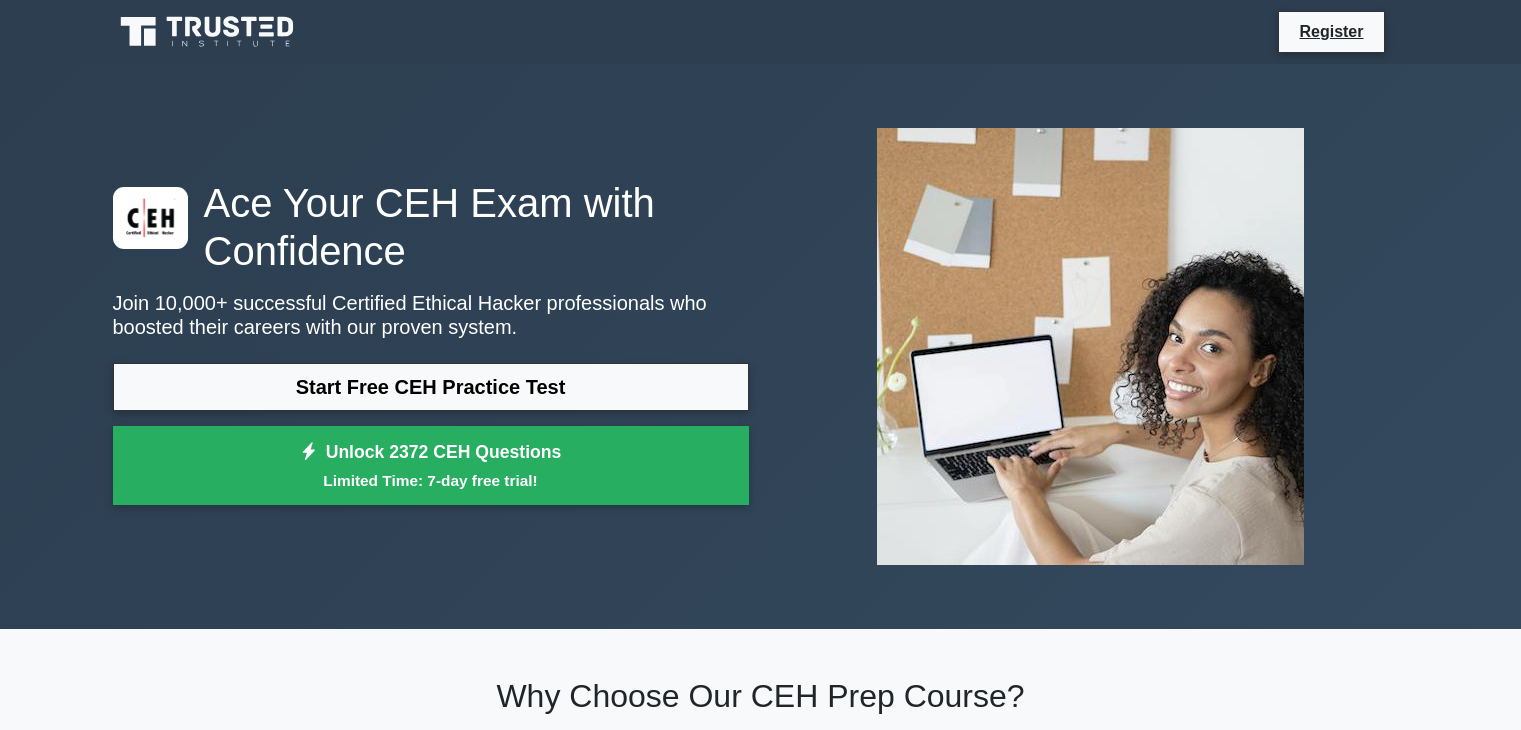 click on "Start Free CEH Practice Test" at bounding box center (431, 387) 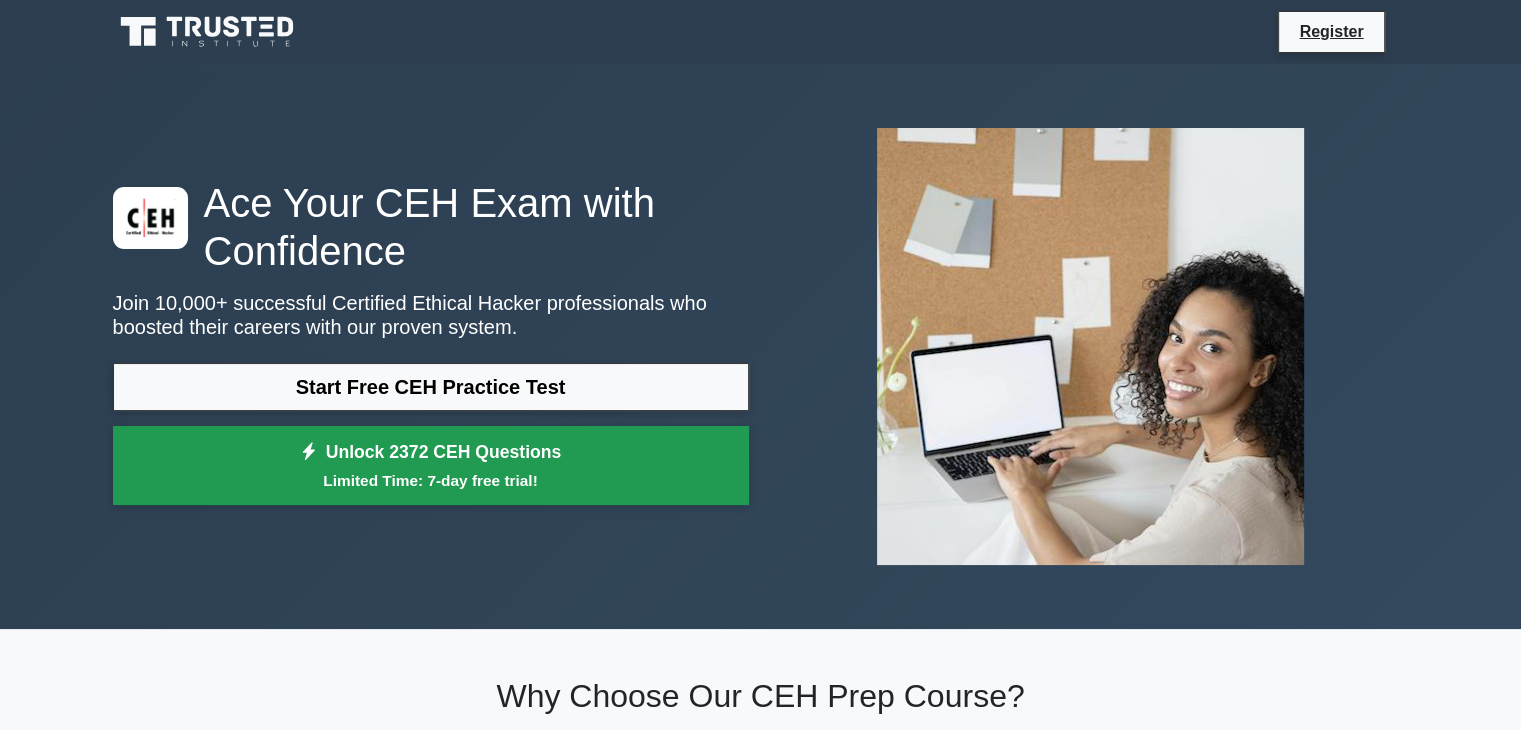 scroll, scrollTop: 0, scrollLeft: 0, axis: both 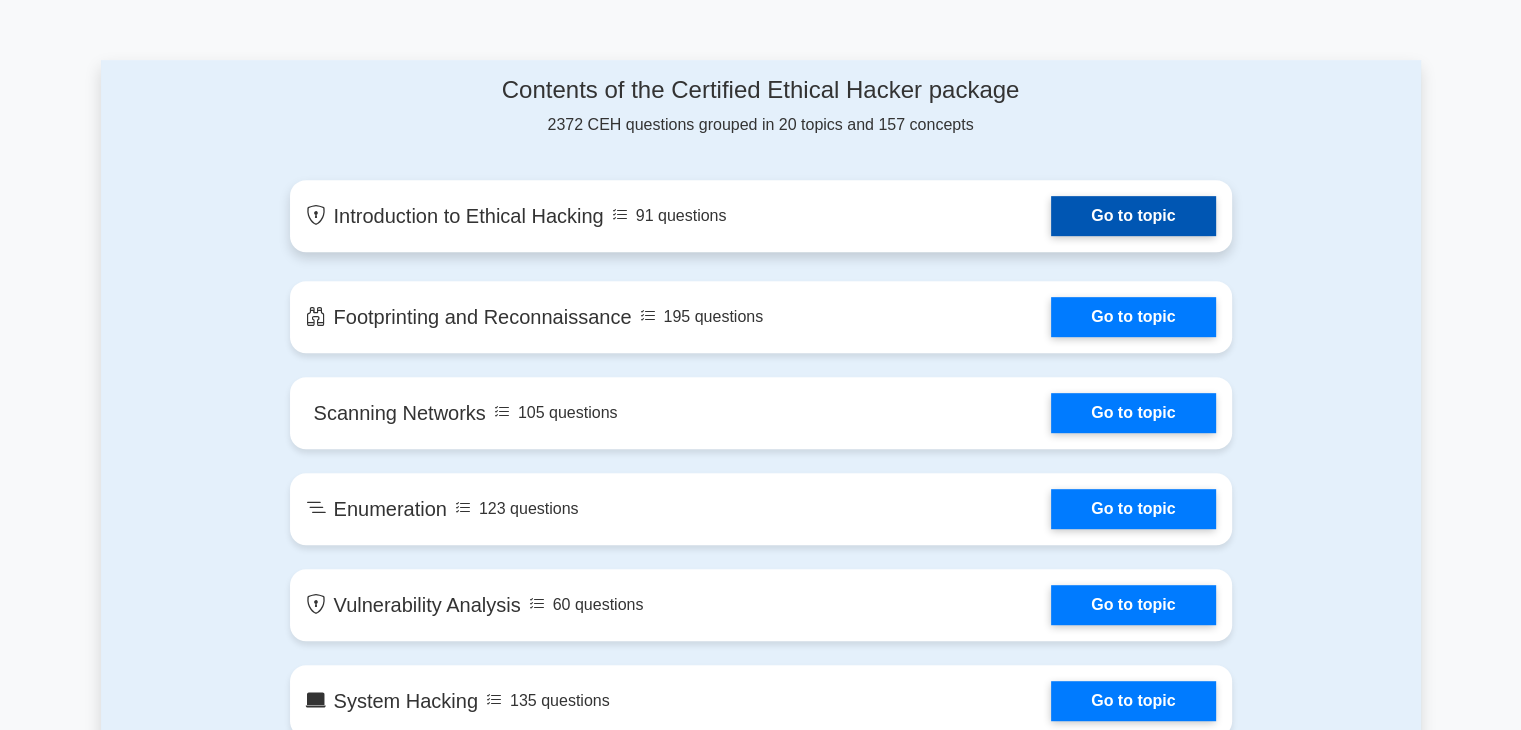 click on "Go to topic" at bounding box center [1133, 216] 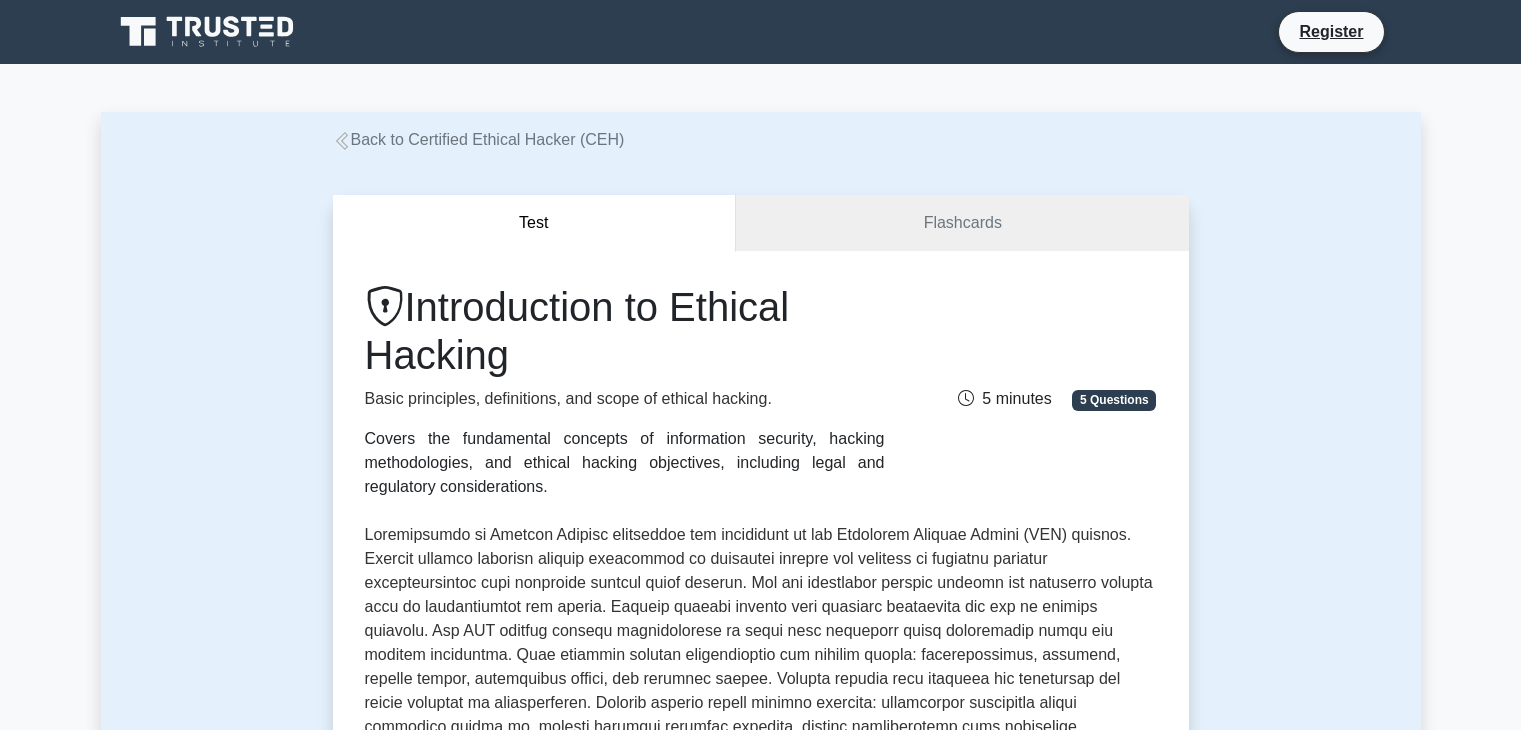 scroll, scrollTop: 0, scrollLeft: 0, axis: both 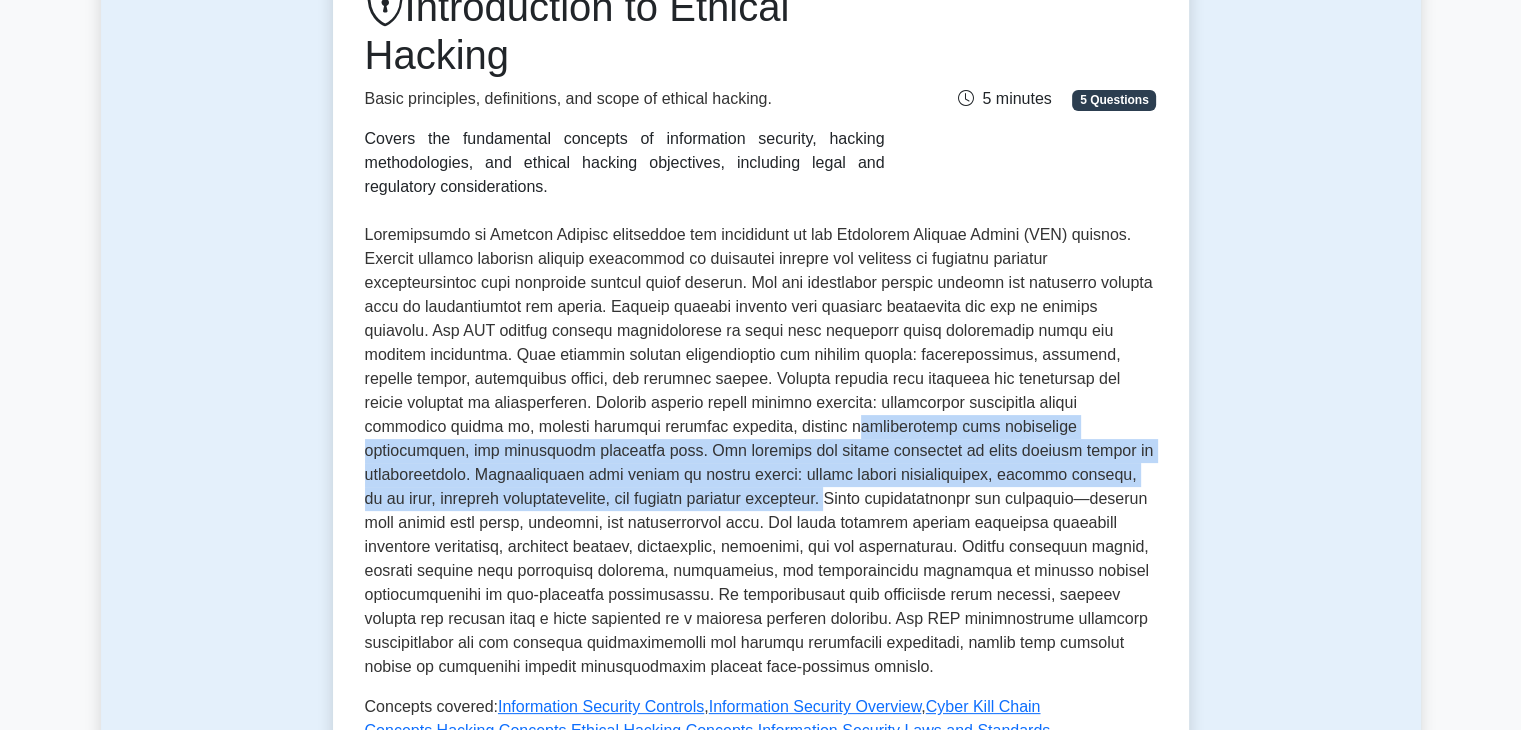 drag, startPoint x: 437, startPoint y: 430, endPoint x: 1077, endPoint y: 475, distance: 641.5801 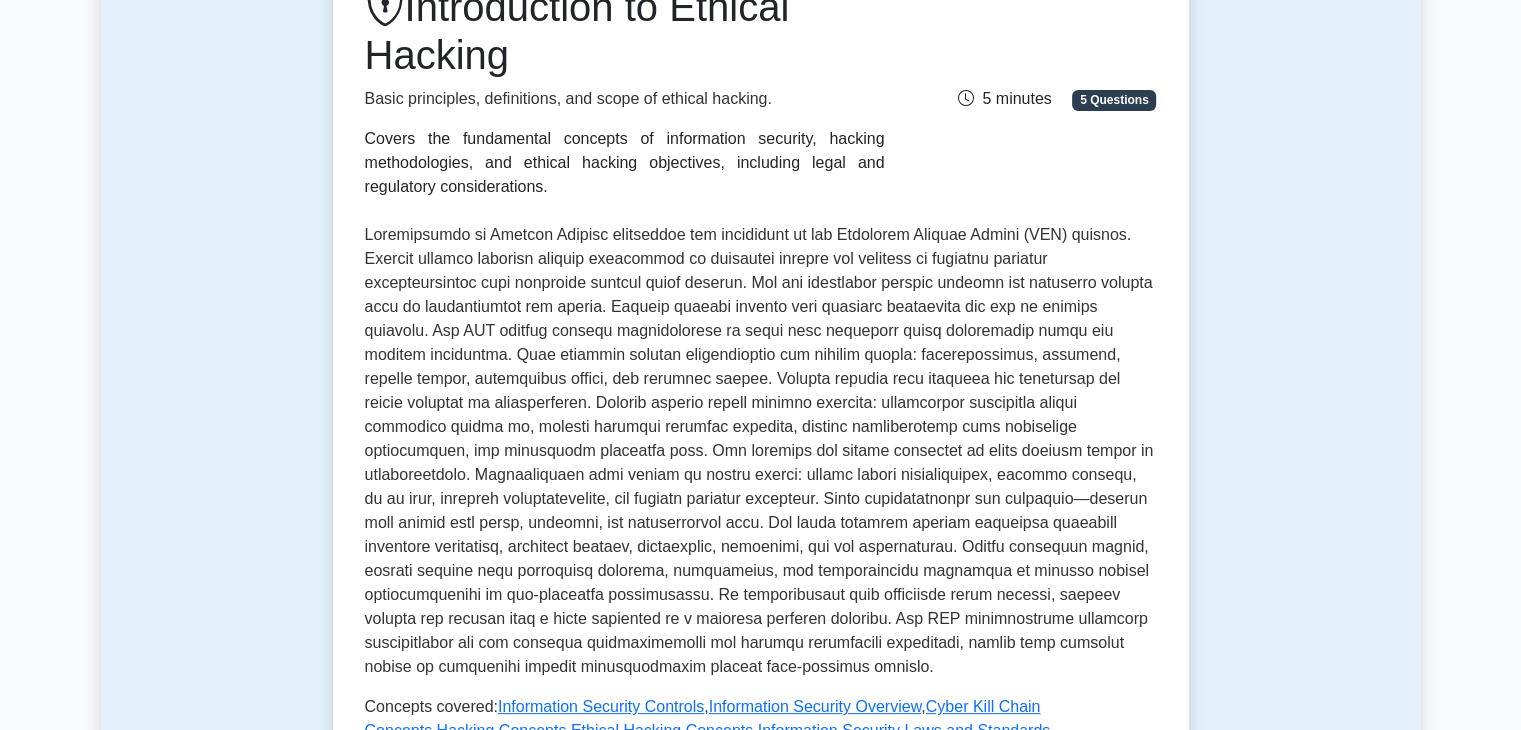 click at bounding box center [761, 451] 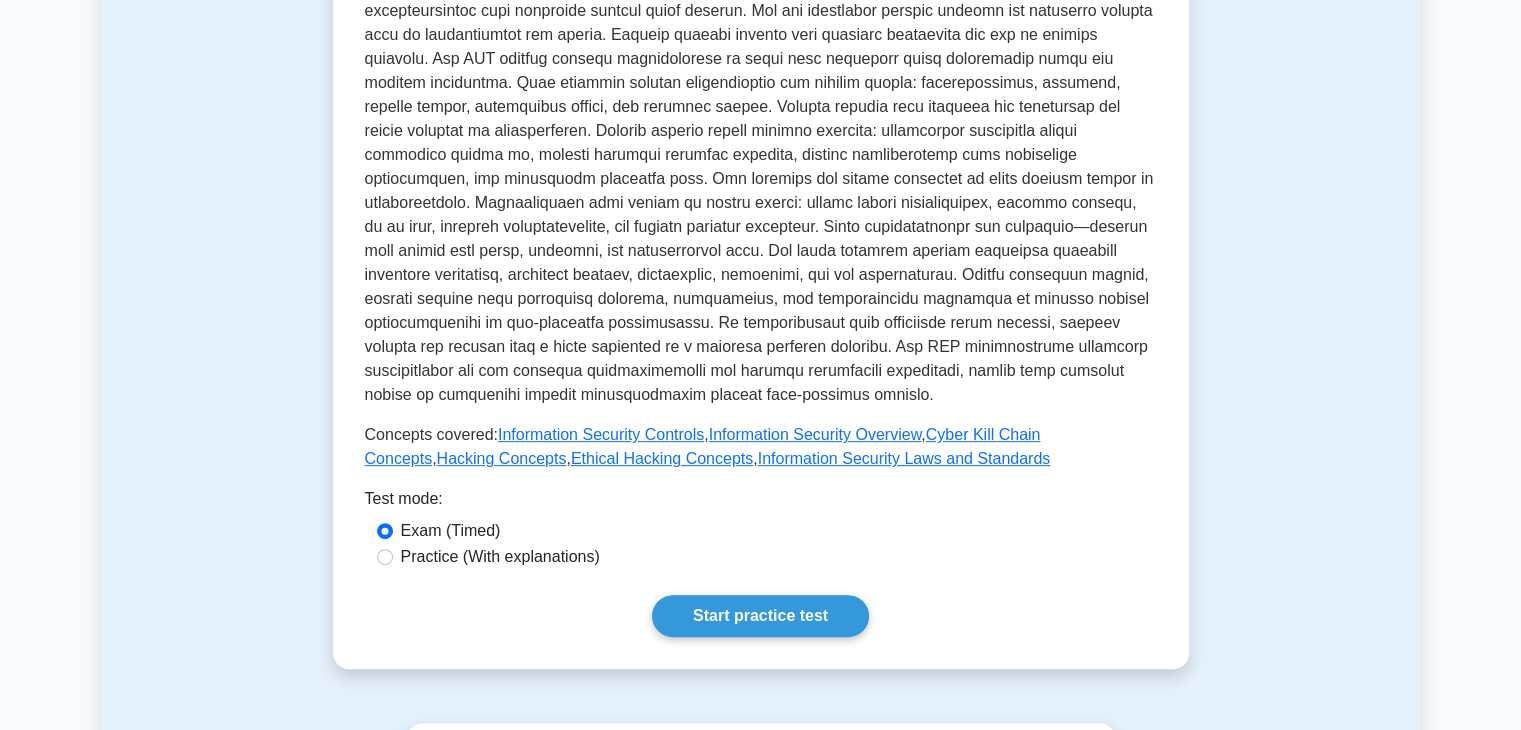 scroll, scrollTop: 600, scrollLeft: 0, axis: vertical 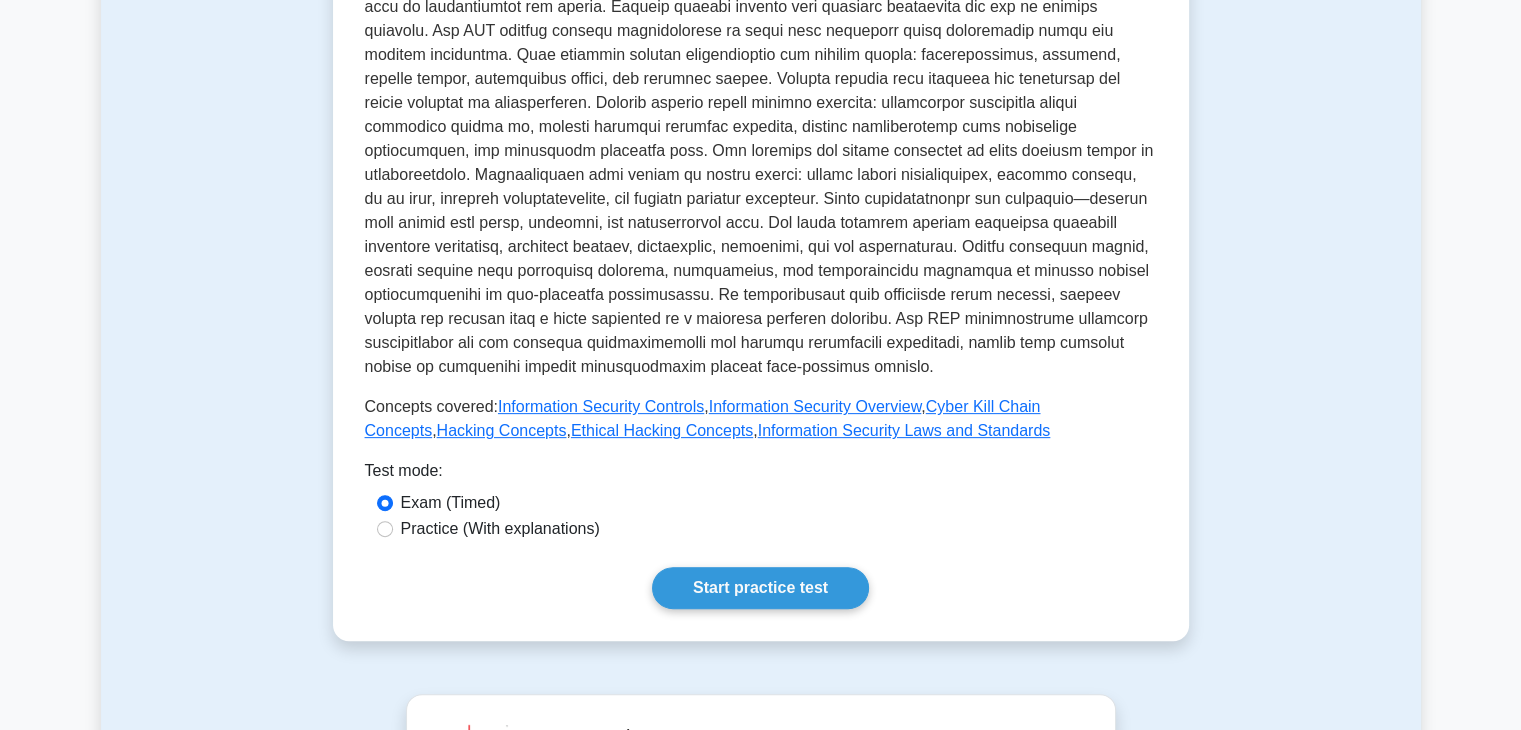 drag, startPoint x: 680, startPoint y: 551, endPoint x: 636, endPoint y: 592, distance: 60.1415 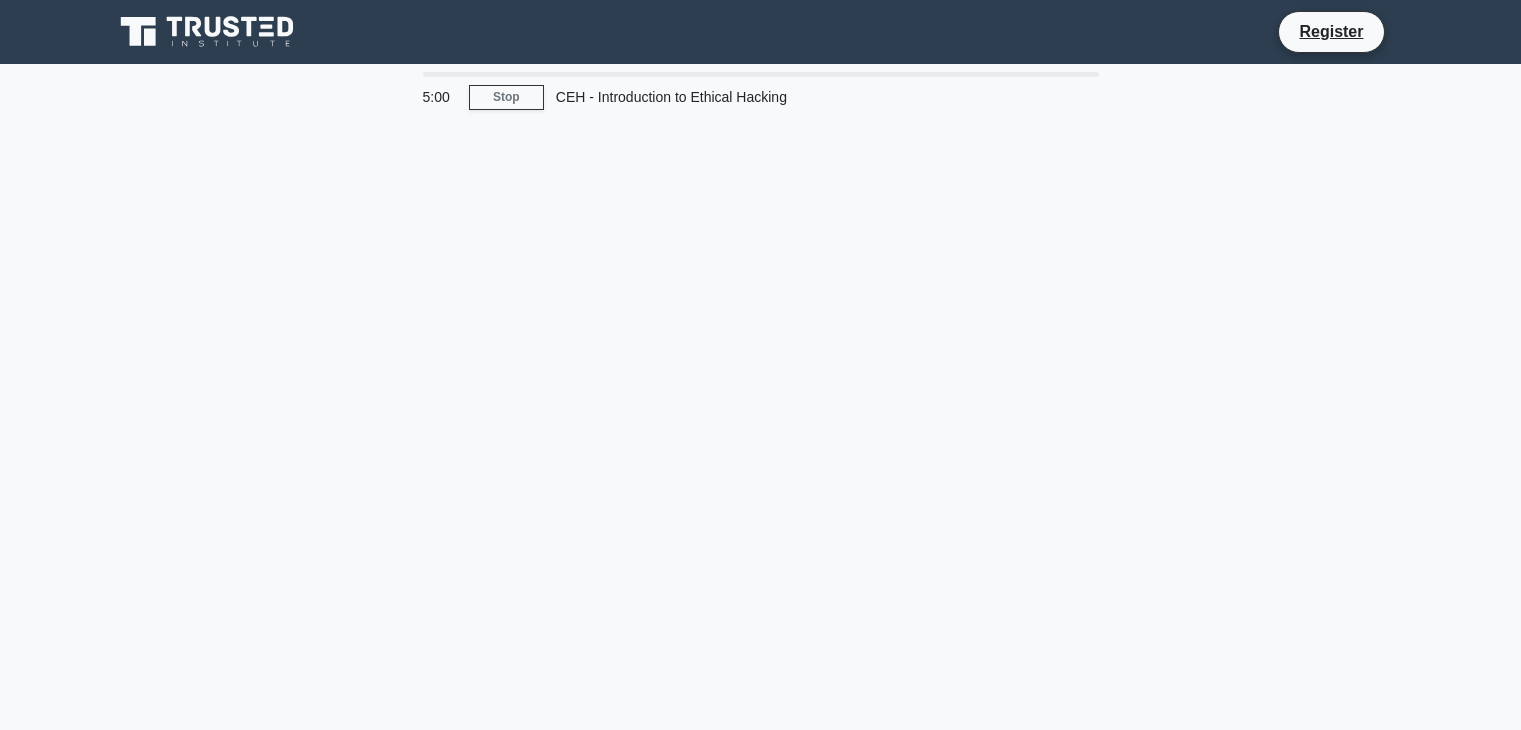 scroll, scrollTop: 0, scrollLeft: 0, axis: both 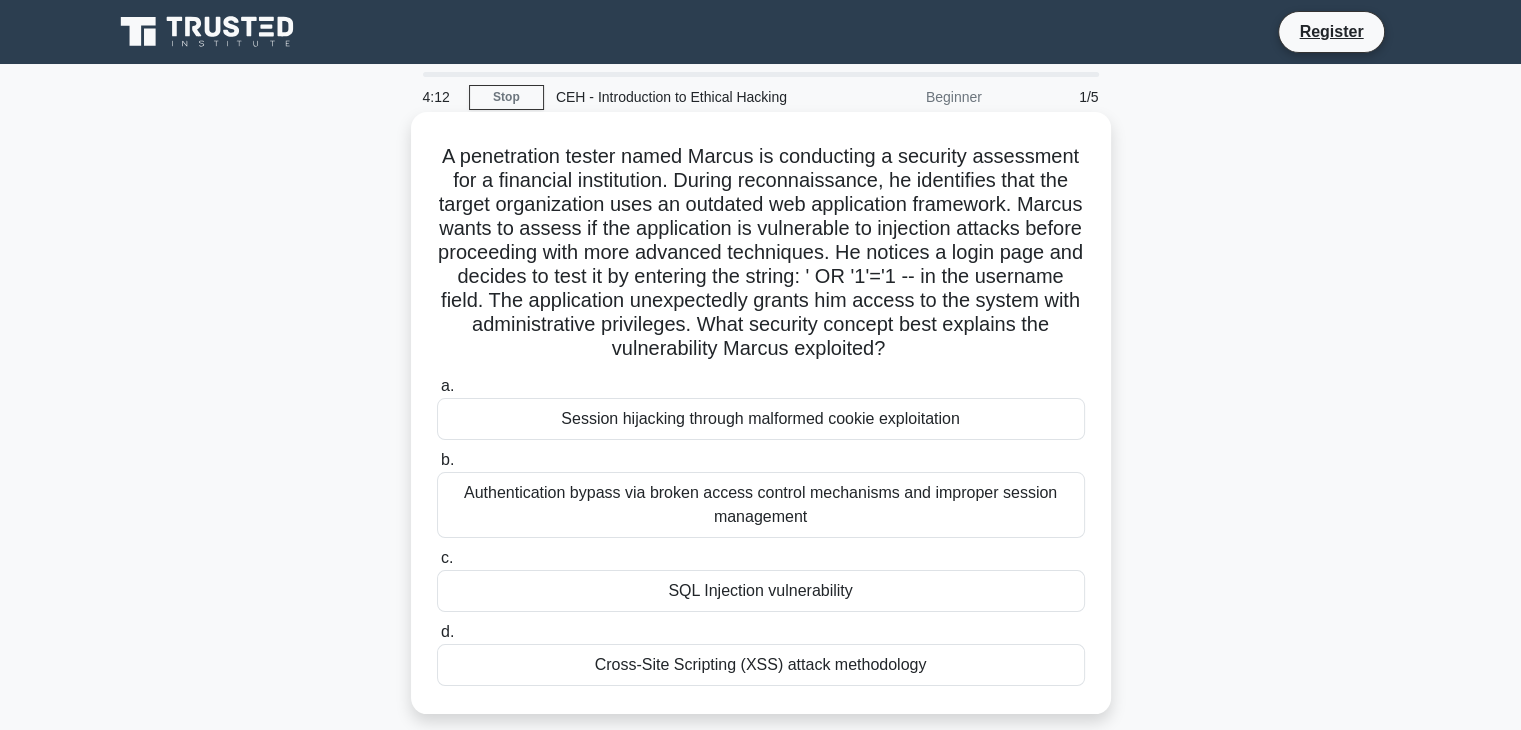 click on "A penetration tester named [FIRST] [LAST] is conducting a security assessment for a financial institution. During reconnaissance, he identifies that the target organization uses an outdated web application framework. [FIRST] wants to assess if the application is vulnerable to injection attacks before proceeding with more advanced techniques. He notices a login page and decides to test it by entering the string: ' OR '1'='1 -- in the username field. The application unexpectedly grants him access to the system with administrative privileges. What security concept best explains the vulnerability [FIRST] exploited?
.spinner_0XTQ{transform-origin:center;animation:spinner_y6GP .75s linear infinite}@keyframes spinner_y6GP{100%{transform:rotate(360deg)}}" at bounding box center [761, 253] 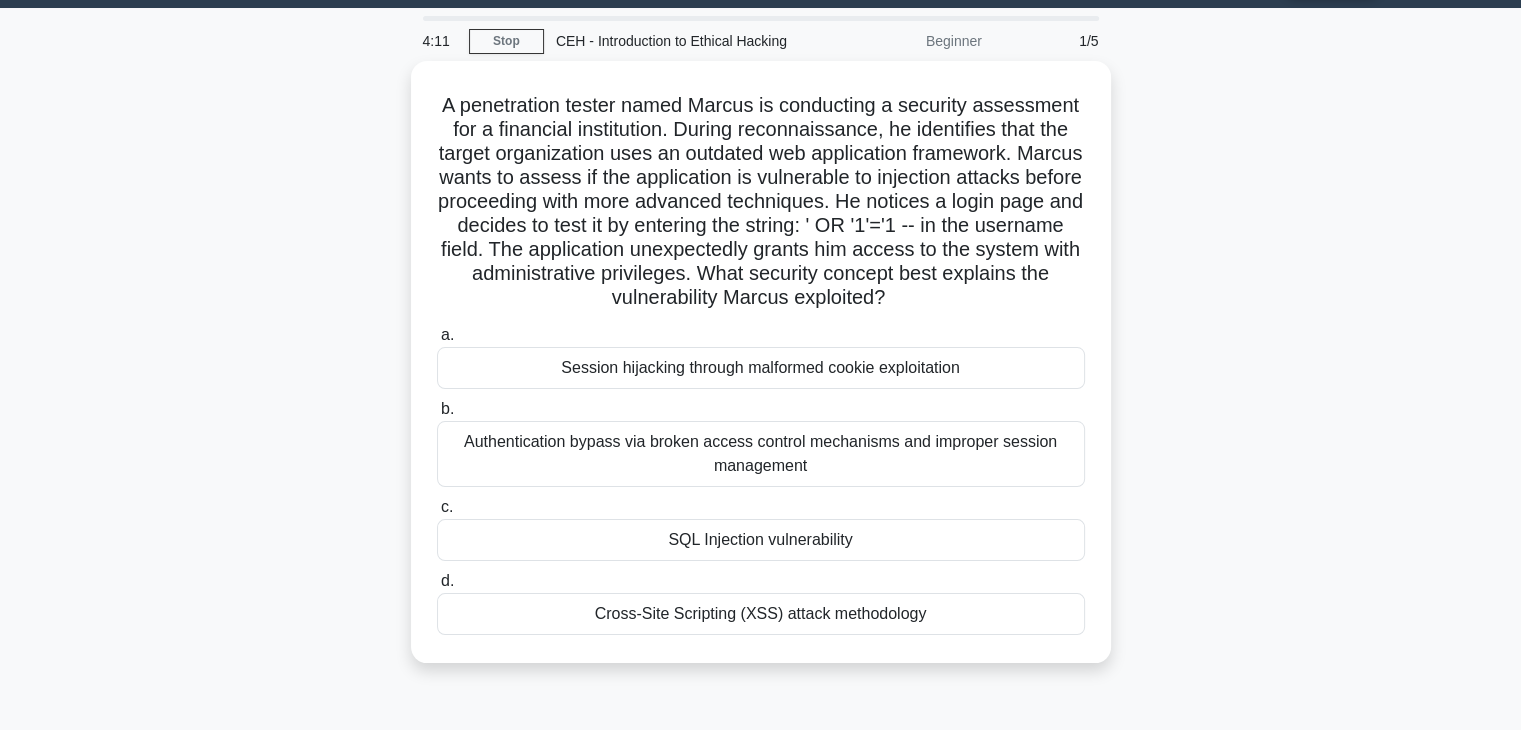scroll, scrollTop: 351, scrollLeft: 0, axis: vertical 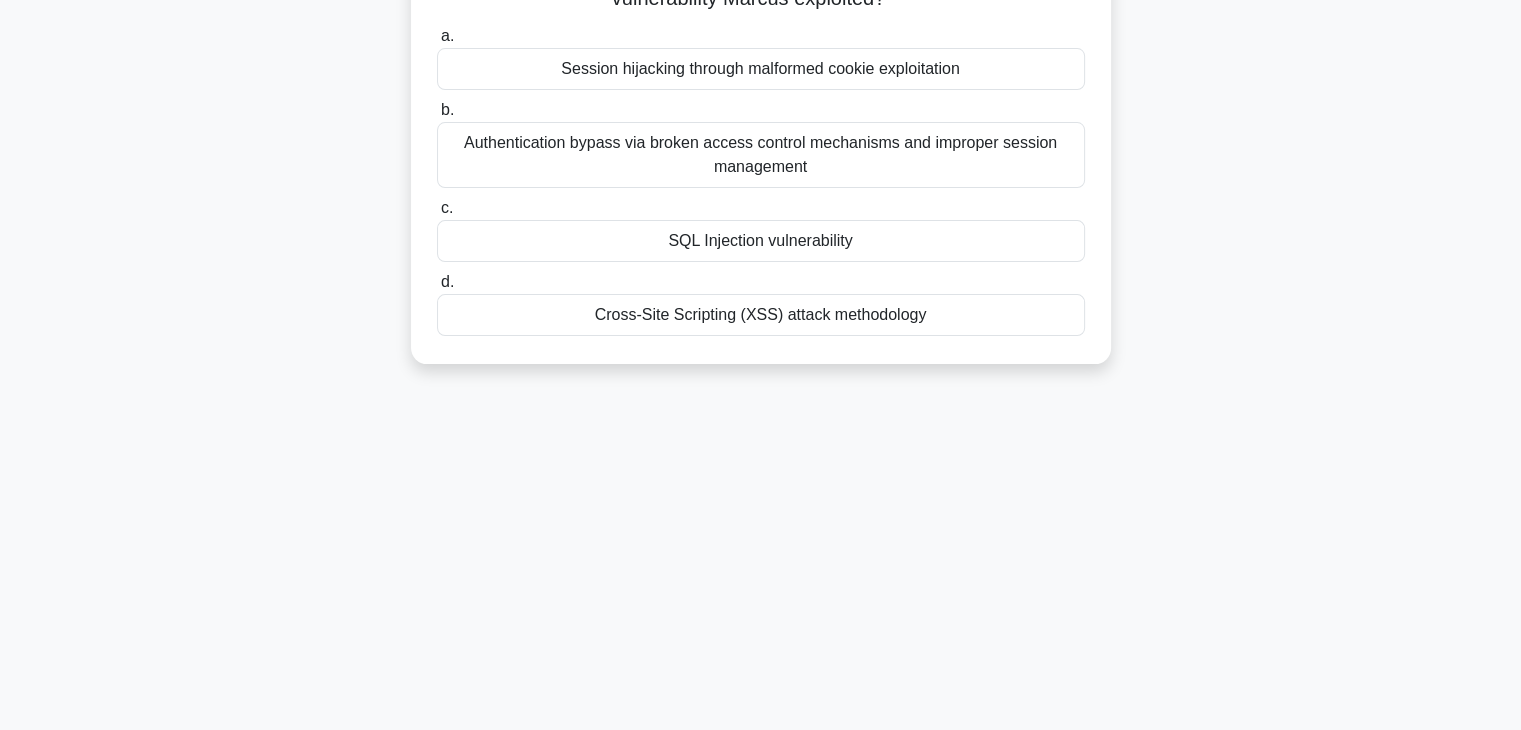 drag, startPoint x: 435, startPoint y: 151, endPoint x: 984, endPoint y: 362, distance: 588.15137 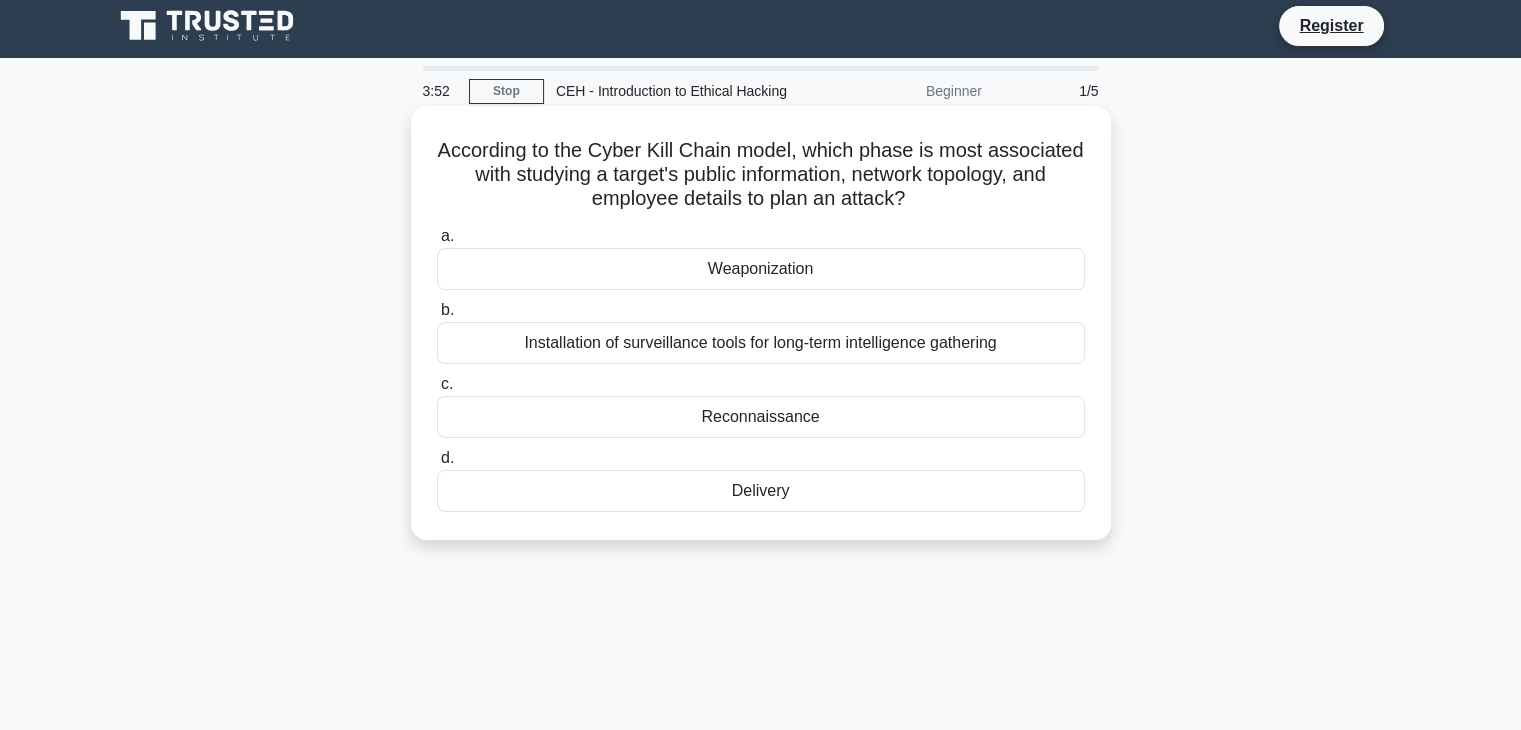 scroll, scrollTop: 0, scrollLeft: 0, axis: both 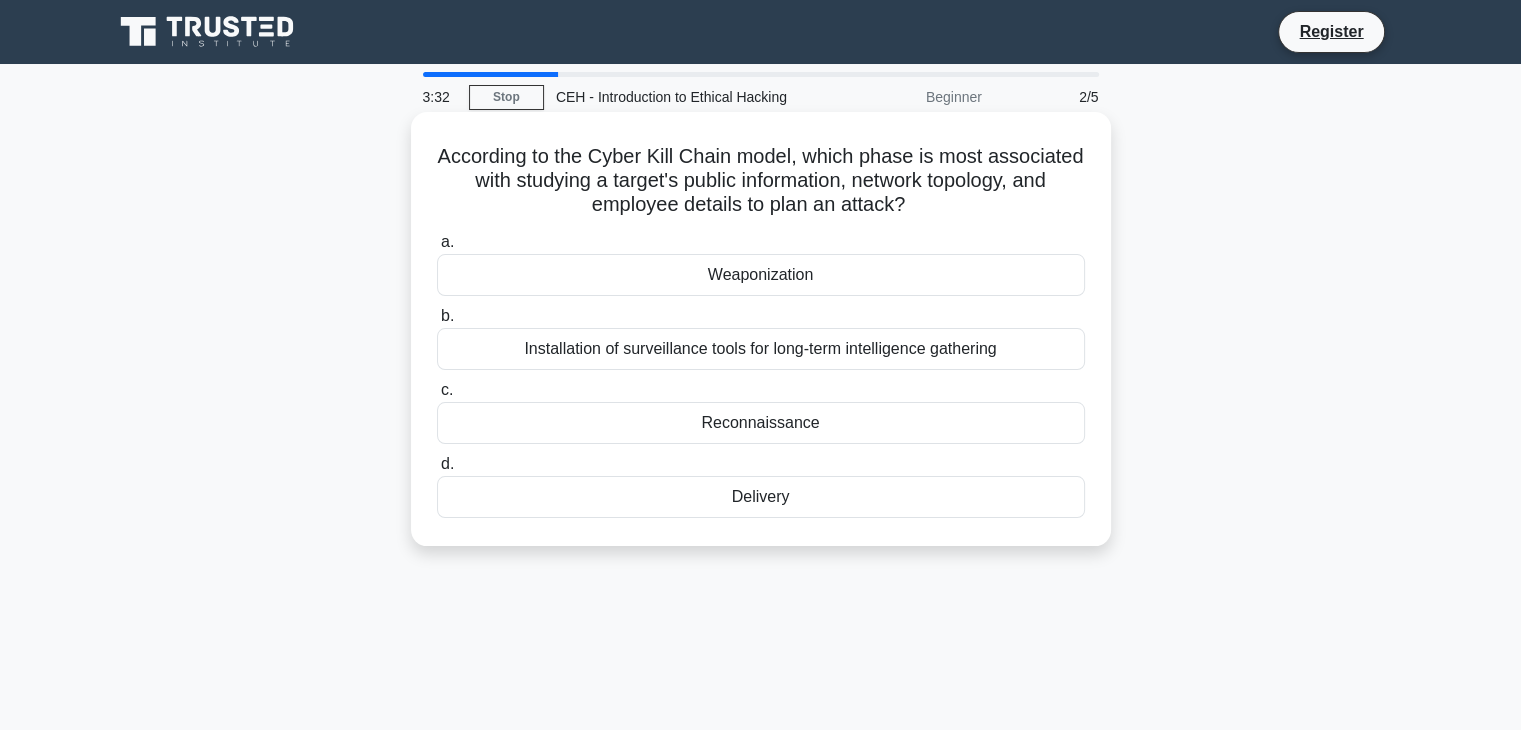 click on "According to the Cyber Kill Chain model, which phase is most associated with studying a target's public information, network topology, and employee details to plan an attack?
.spinner_0XTQ{transform-origin:center;animation:spinner_y6GP .75s linear infinite}@keyframes spinner_y6GP{100%{transform:rotate(360deg)}}" at bounding box center [761, 181] 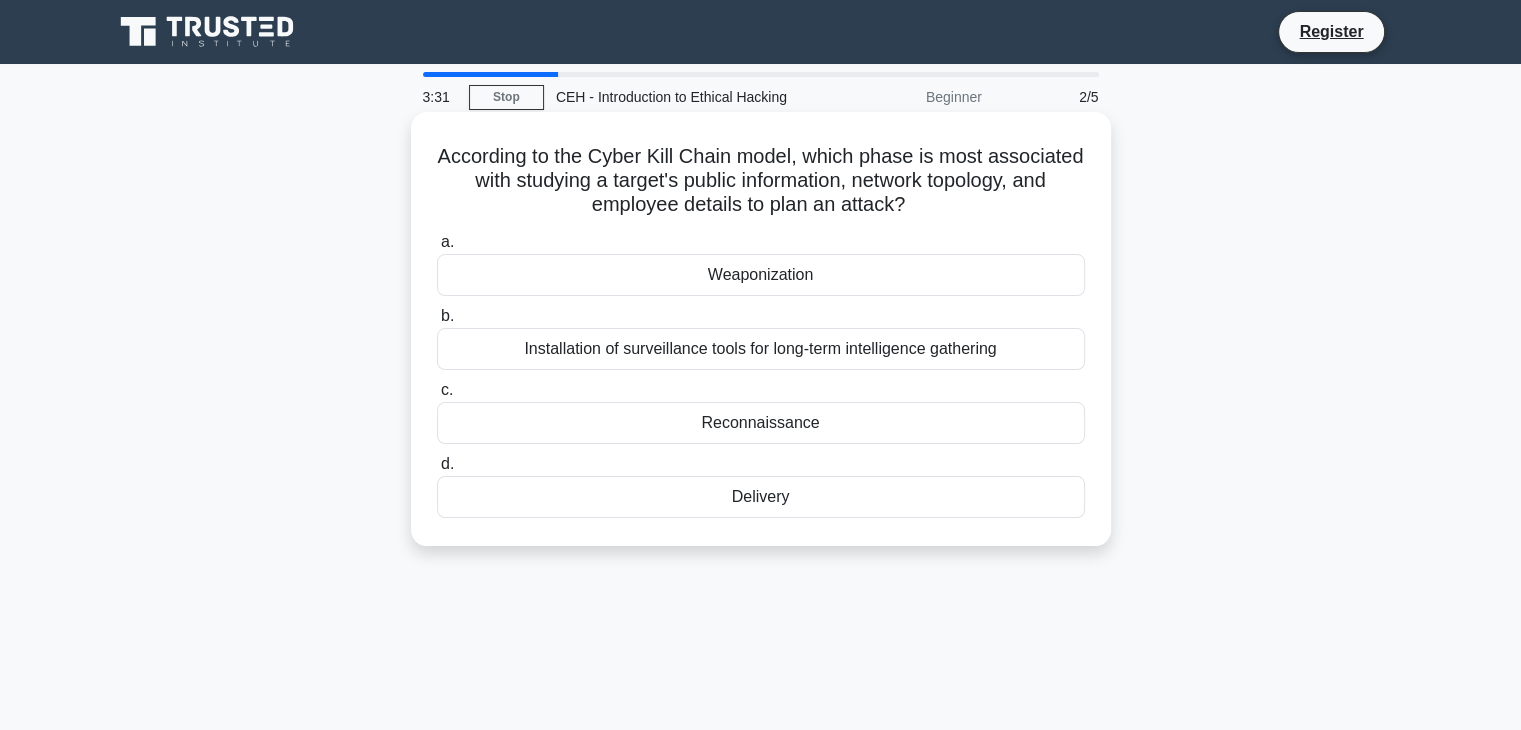 drag, startPoint x: 505, startPoint y: 170, endPoint x: 627, endPoint y: 349, distance: 216.6218 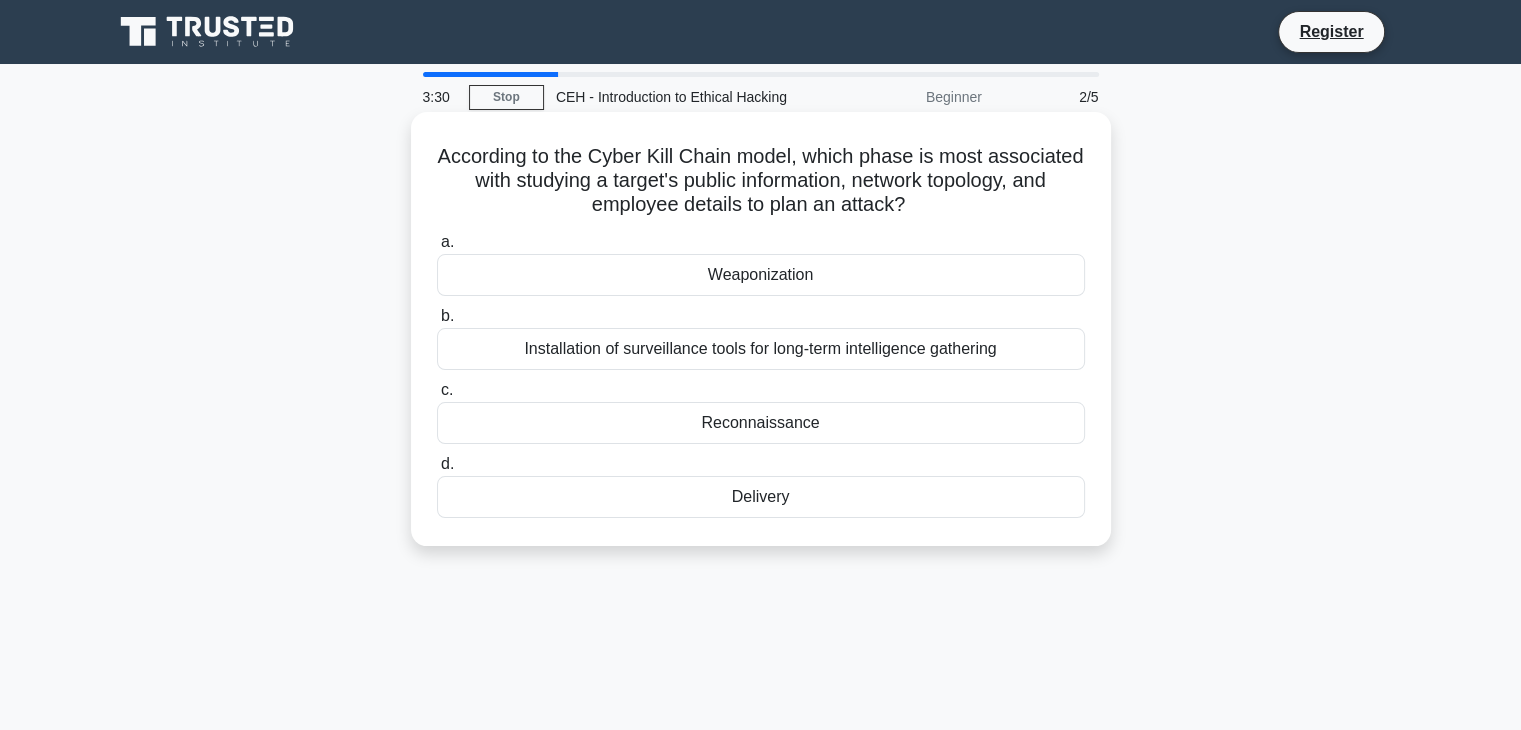 click on "According to the Cyber Kill Chain model, which phase is most associated with studying a target's public information, network topology, and employee details to plan an attack?
.spinner_0XTQ{transform-origin:center;animation:spinner_y6GP .75s linear infinite}@keyframes spinner_y6GP{100%{transform:rotate(360deg)}}" at bounding box center [761, 181] 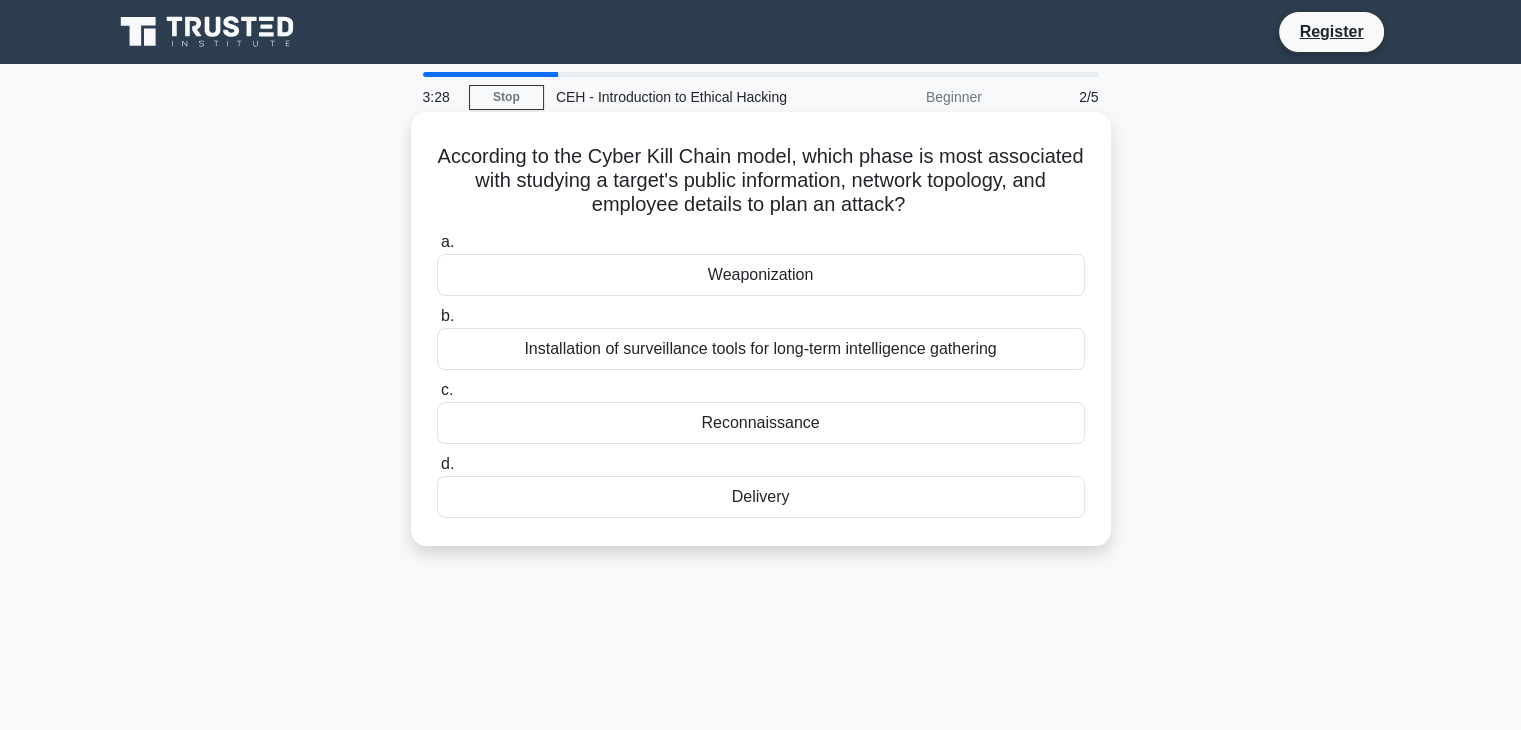 drag, startPoint x: 525, startPoint y: 160, endPoint x: 811, endPoint y: 496, distance: 441.23917 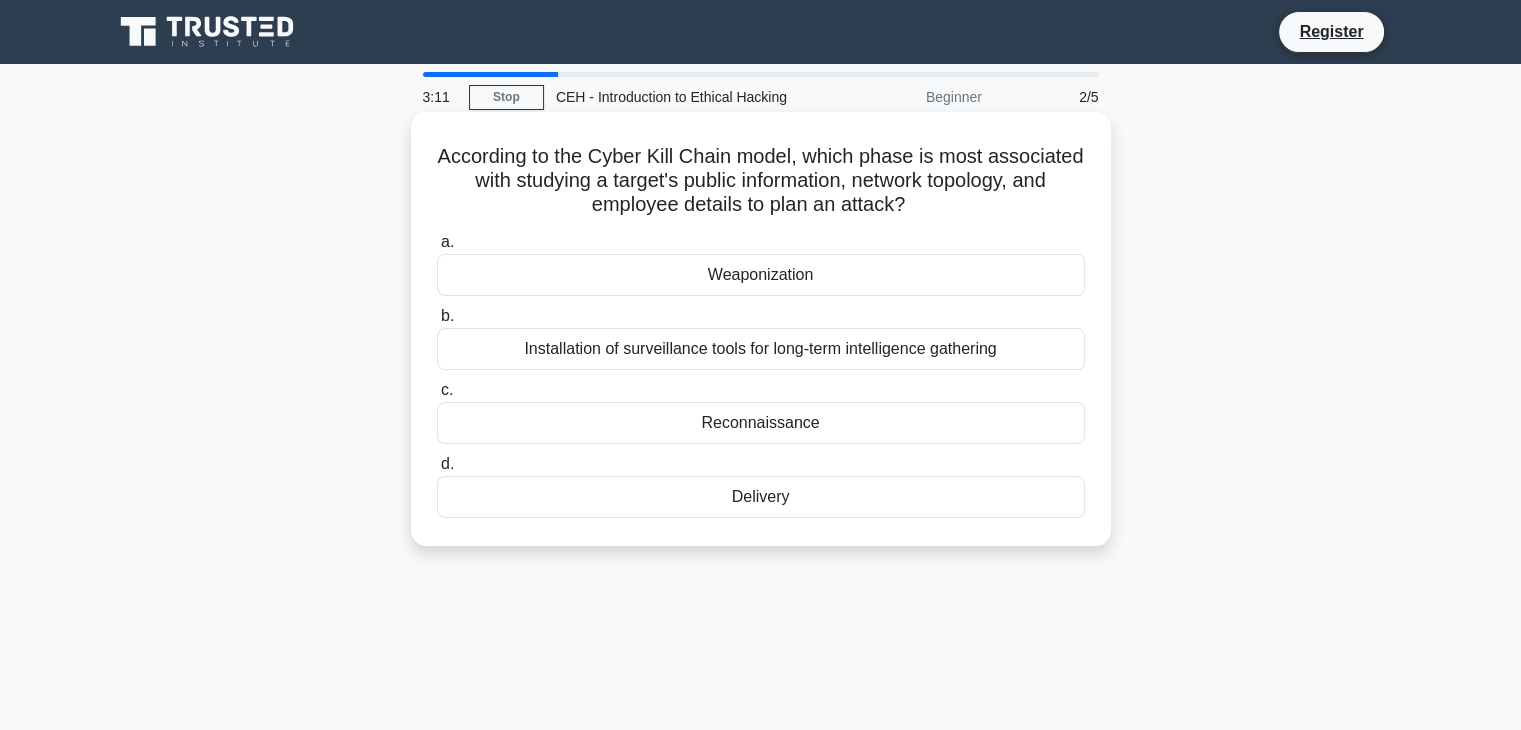 click on "Reconnaissance" at bounding box center [761, 423] 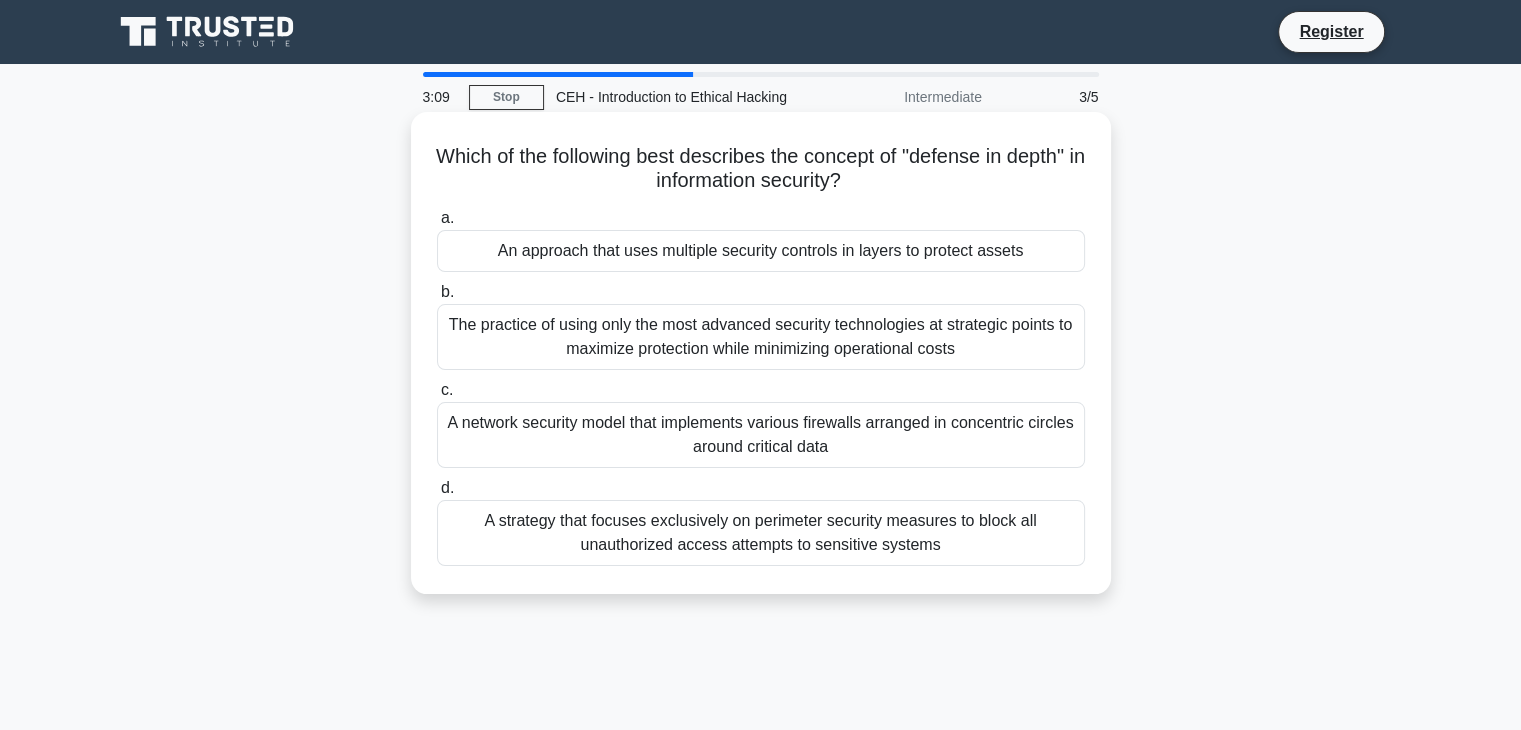 click on "Which of the following best describes the concept of "defense in depth" in information security?
.spinner_0XTQ{transform-origin:center;animation:spinner_y6GP .75s linear infinite}@keyframes spinner_y6GP{100%{transform:rotate(360deg)}}" at bounding box center [761, 169] 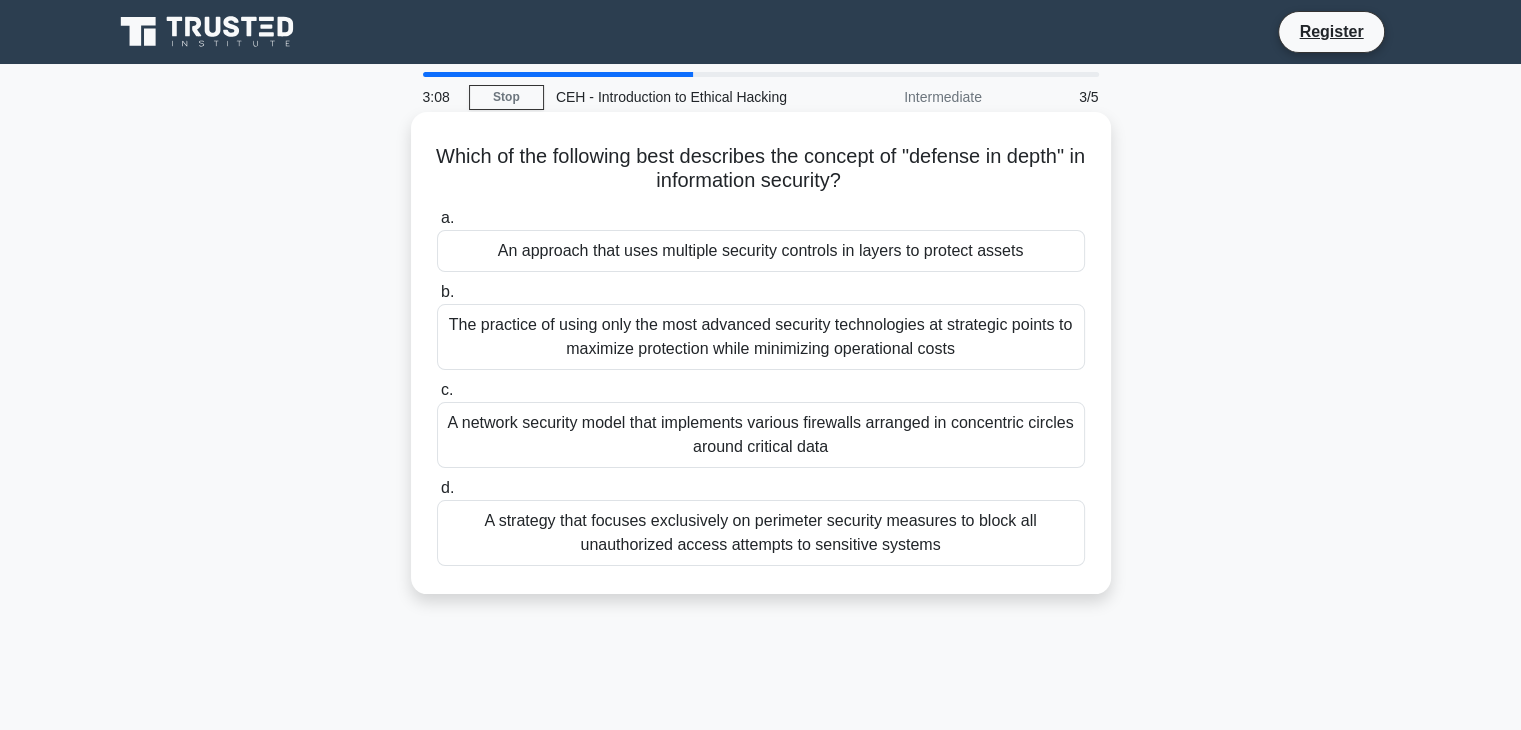 click on "A strategy that focuses exclusively on perimeter security measures to block all unauthorized access attempts to sensitive systems" at bounding box center [761, 533] 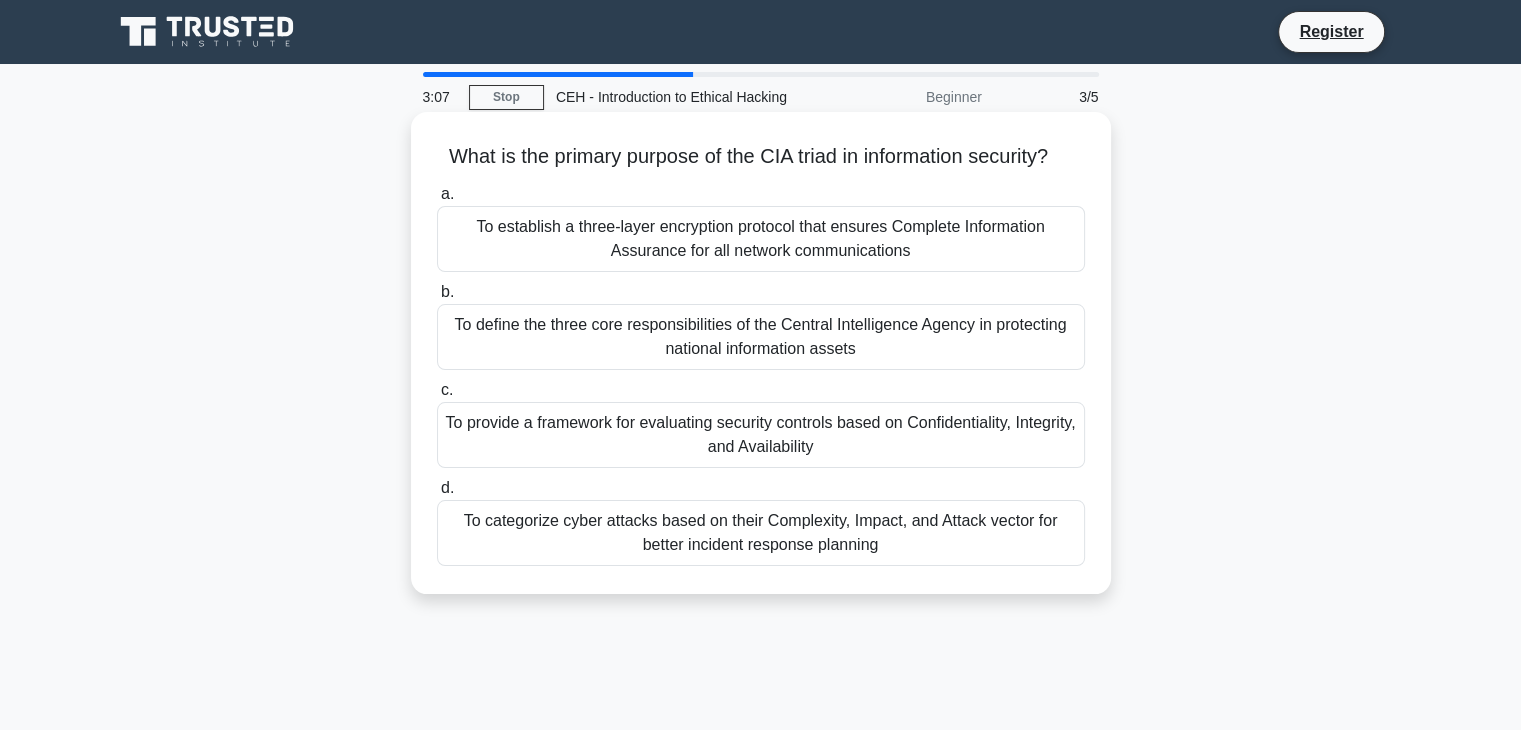 copy on "Which of the following best describes the concept of "defense in depth" in information security?
.spinner_0XTQ{transform-origin:center;animation:spinner_y6GP .75s linear infinite}@keyframes spinner_y6GP{100%{transform:rotate(360deg)}}
a.
An approach that uses multiple security controls in layers to protect assets
b.
The practice of using only the most advanced security technologies at strategic points to maximize protection while minimizing operational costs
c.
A network security model that implements various firewalls arranged in concentric circles around critical data
d.
A strategy that focuses exclusively on perimeter security measures to block all unauthorized access attempts to sensitive systems" 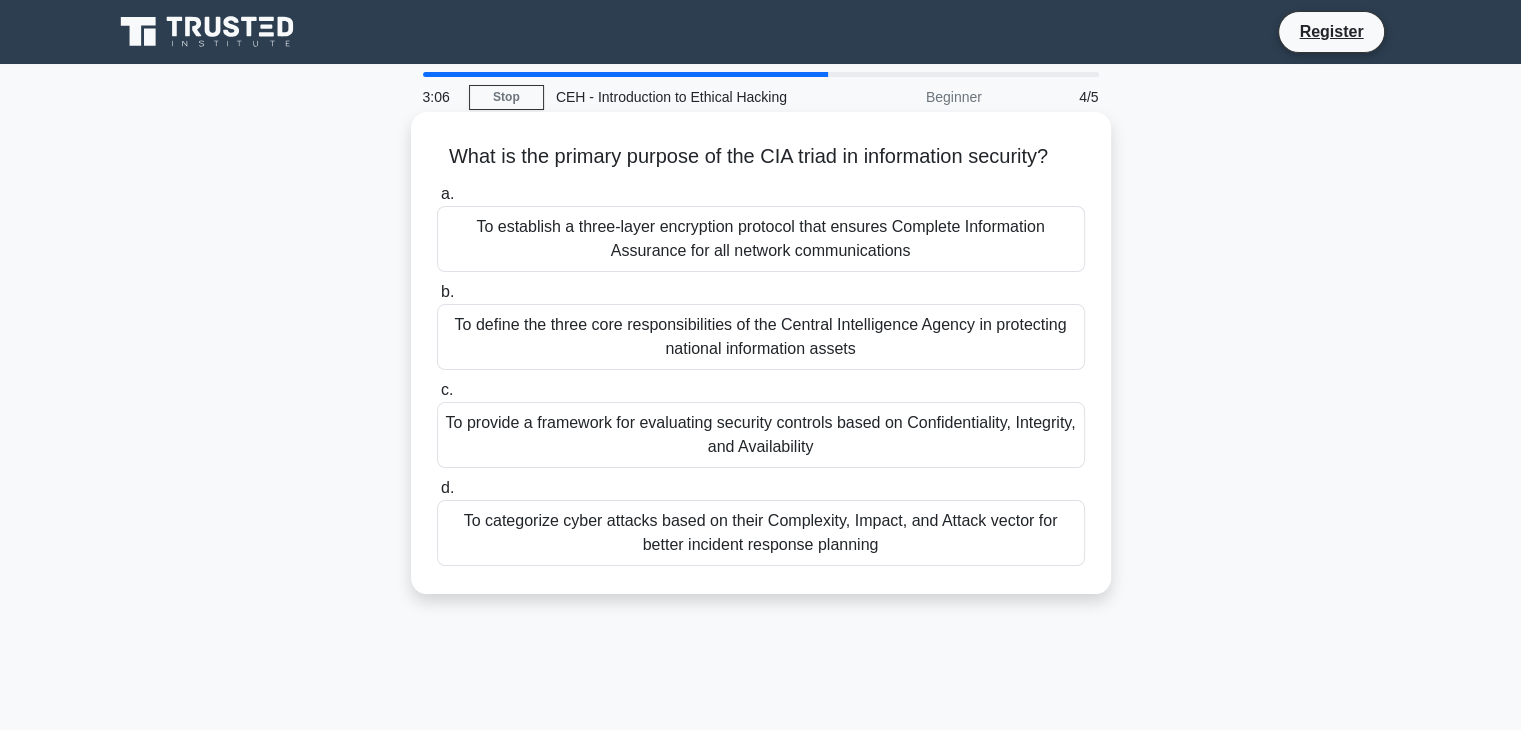 click on "What is the primary purpose of the CIA triad in information security?
.spinner_0XTQ{transform-origin:center;animation:spinner_y6GP .75s linear infinite}@keyframes spinner_y6GP{100%{transform:rotate(360deg)}}" at bounding box center [761, 157] 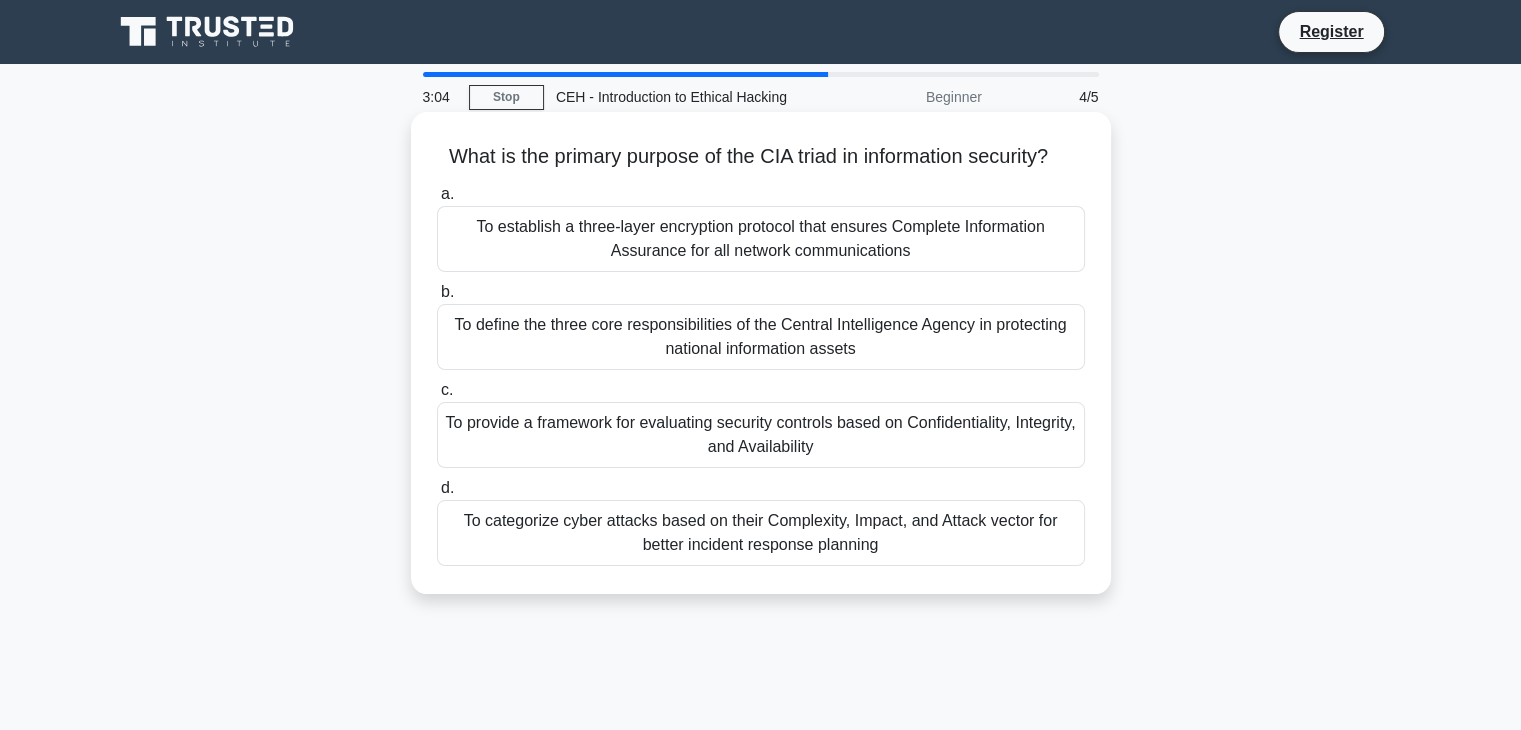 drag, startPoint x: 473, startPoint y: 153, endPoint x: 964, endPoint y: 561, distance: 638.3925 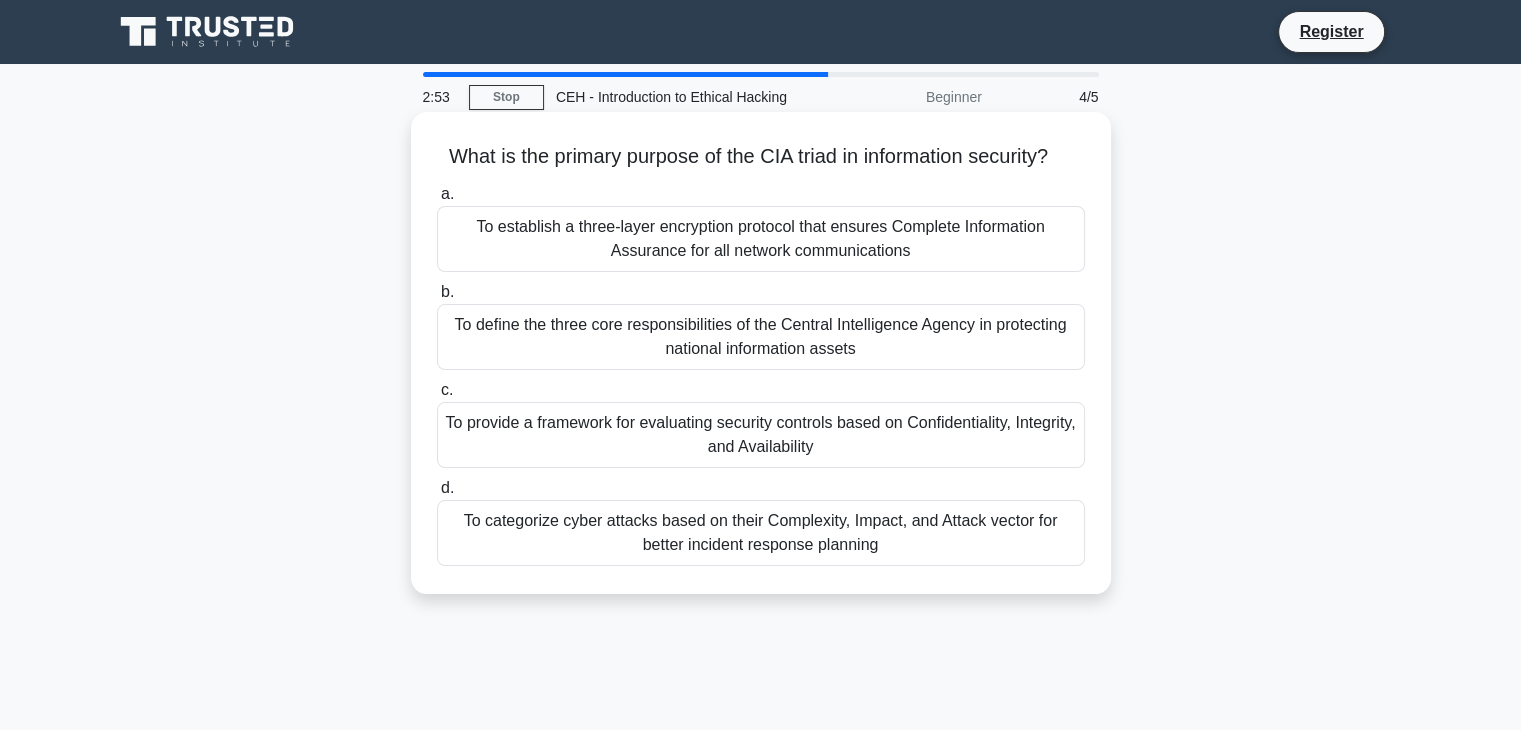 click on "To provide a framework for evaluating security controls based on Confidentiality, Integrity, and Availability" at bounding box center [761, 435] 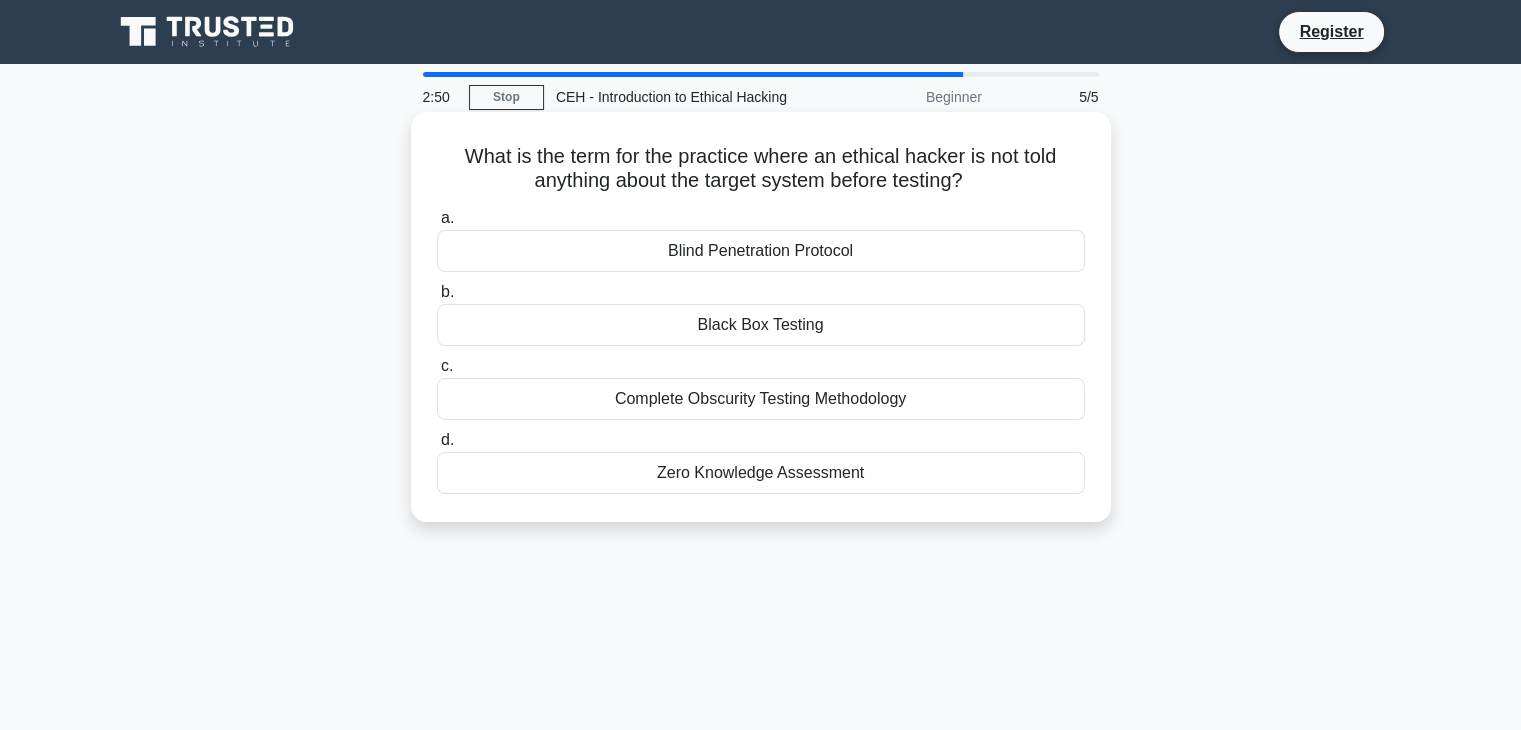 click on "What is the term for the practice where an ethical hacker is not told anything about the target system before testing?
.spinner_0XTQ{transform-origin:center;animation:spinner_y6GP .75s linear infinite}@keyframes spinner_y6GP{100%{transform:rotate(360deg)}}" at bounding box center [761, 169] 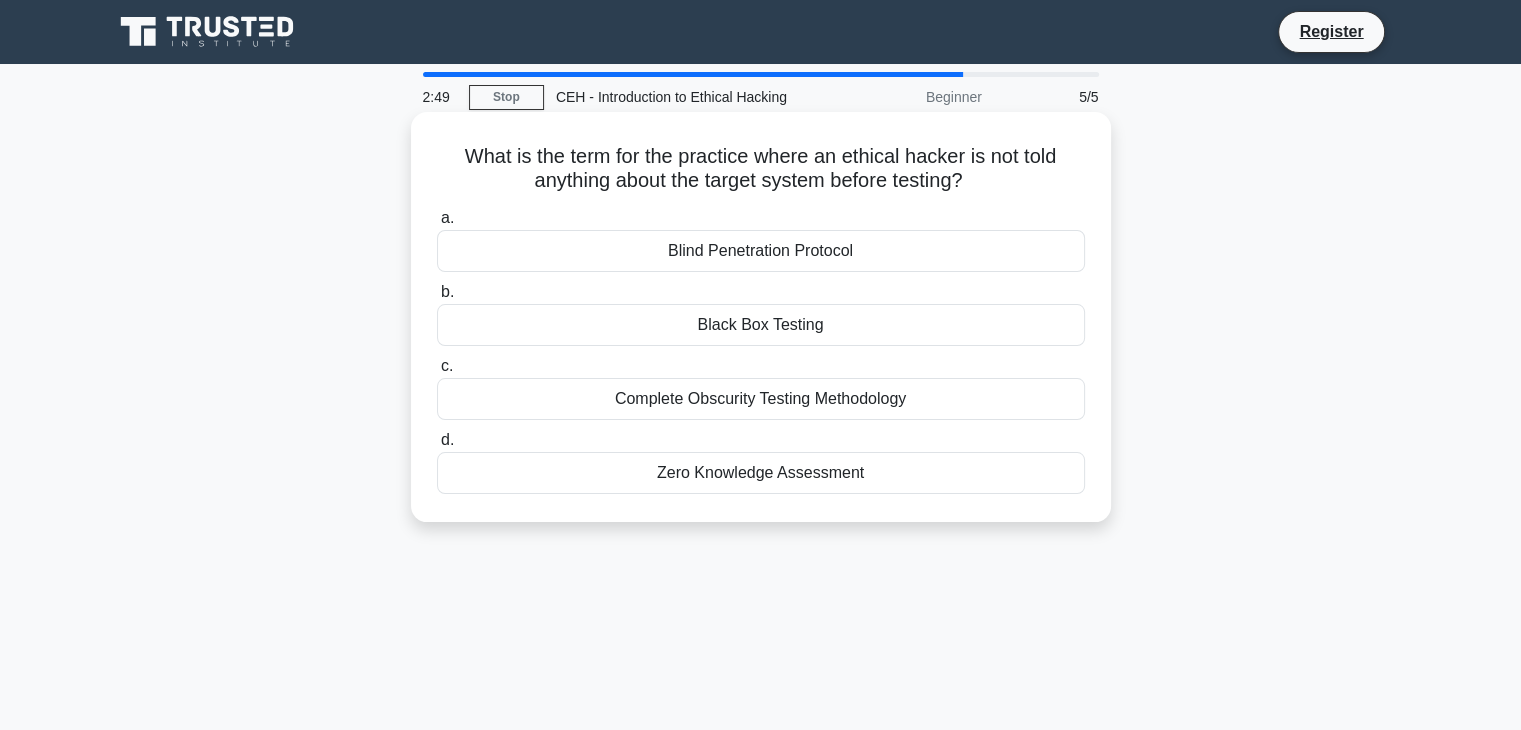 drag, startPoint x: 480, startPoint y: 154, endPoint x: 987, endPoint y: 489, distance: 607.6792 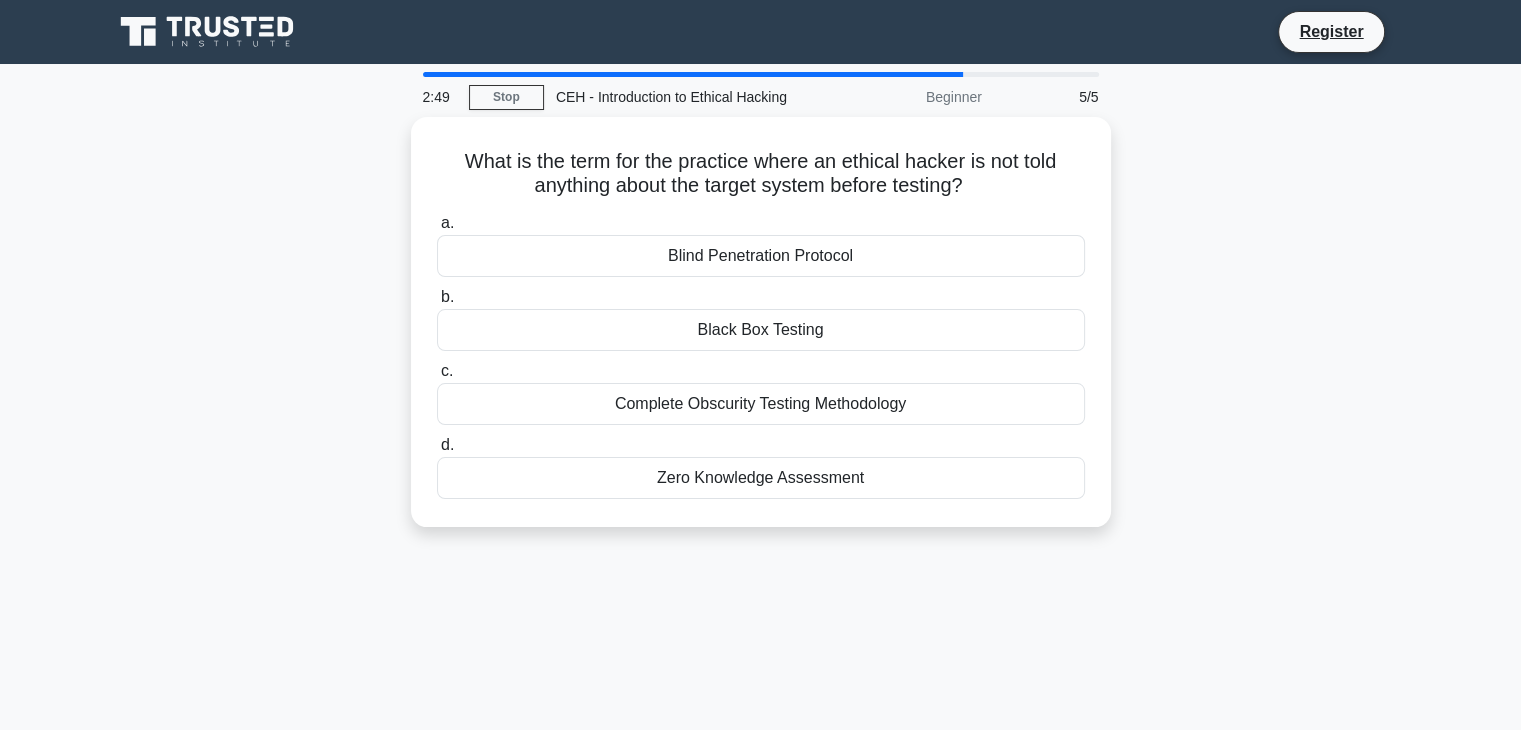 copy on "What is the term for the practice where an ethical hacker is not told anything about the target system before testing?
.spinner_0XTQ{transform-origin:center;animation:spinner_y6GP .75s linear infinite}@keyframes spinner_y6GP{100%{transform:rotate(360deg)}}
a.
Blind Penetration Protocol
b.
Black Box Testing
c.
Complete Obscurity Testing Methodology
d.
Zero Knowledge Assessment" 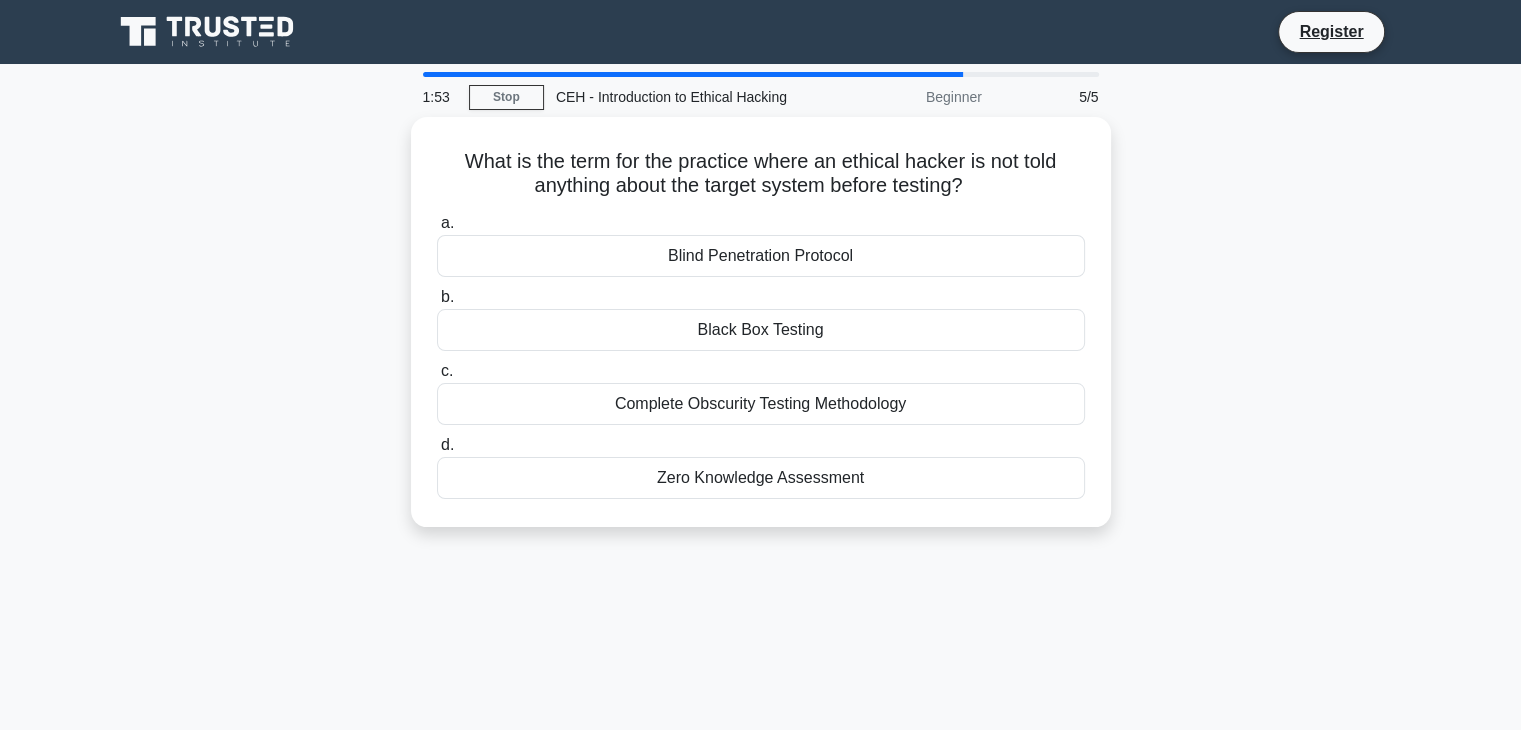 click on "What is the term for the practice where an ethical hacker is not told anything about the target system before testing?
.spinner_0XTQ{transform-origin:center;animation:spinner_y6GP .75s linear infinite}@keyframes spinner_y6GP{100%{transform:rotate(360deg)}}
a.
Blind Penetration Protocol
b. c." at bounding box center [761, 334] 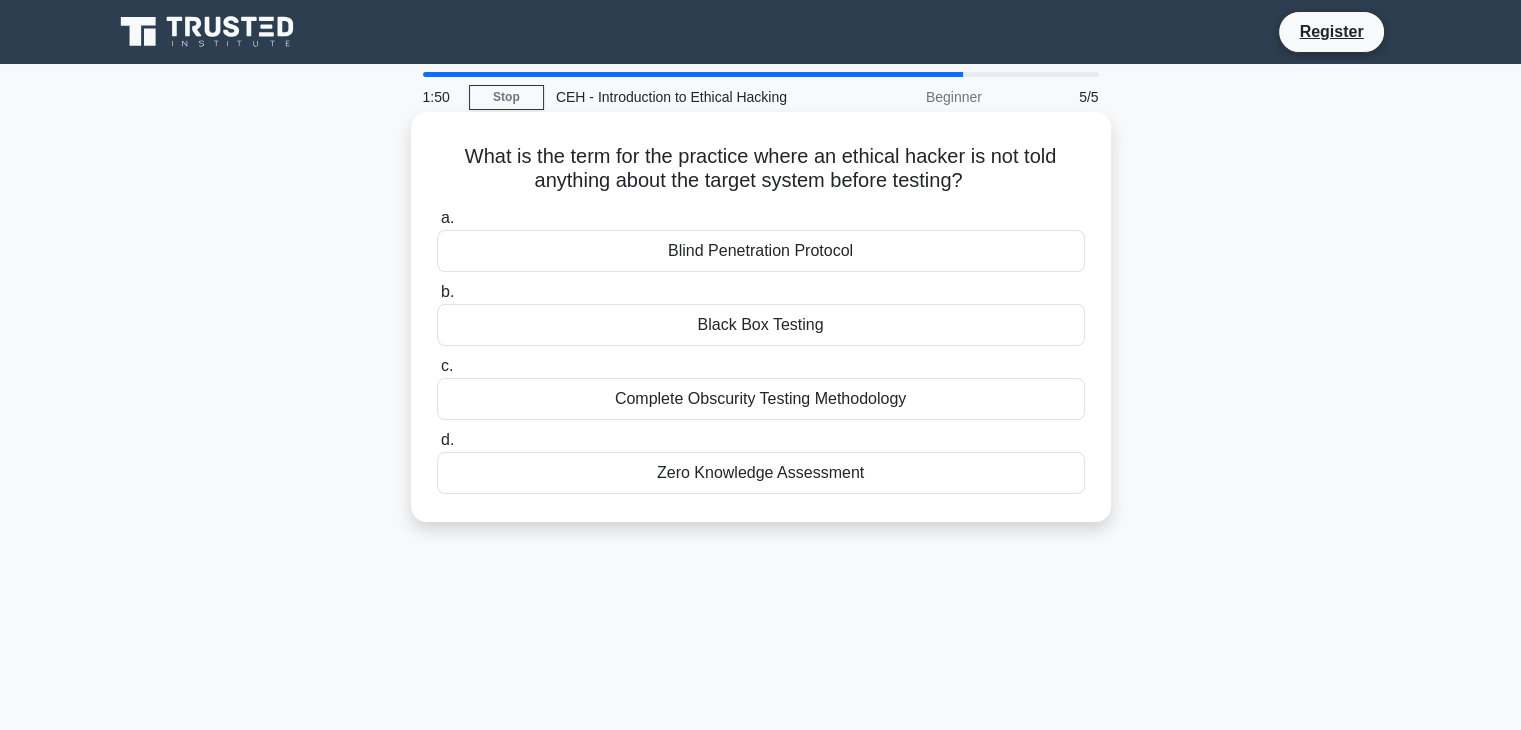 click on "Black Box Testing" at bounding box center [761, 325] 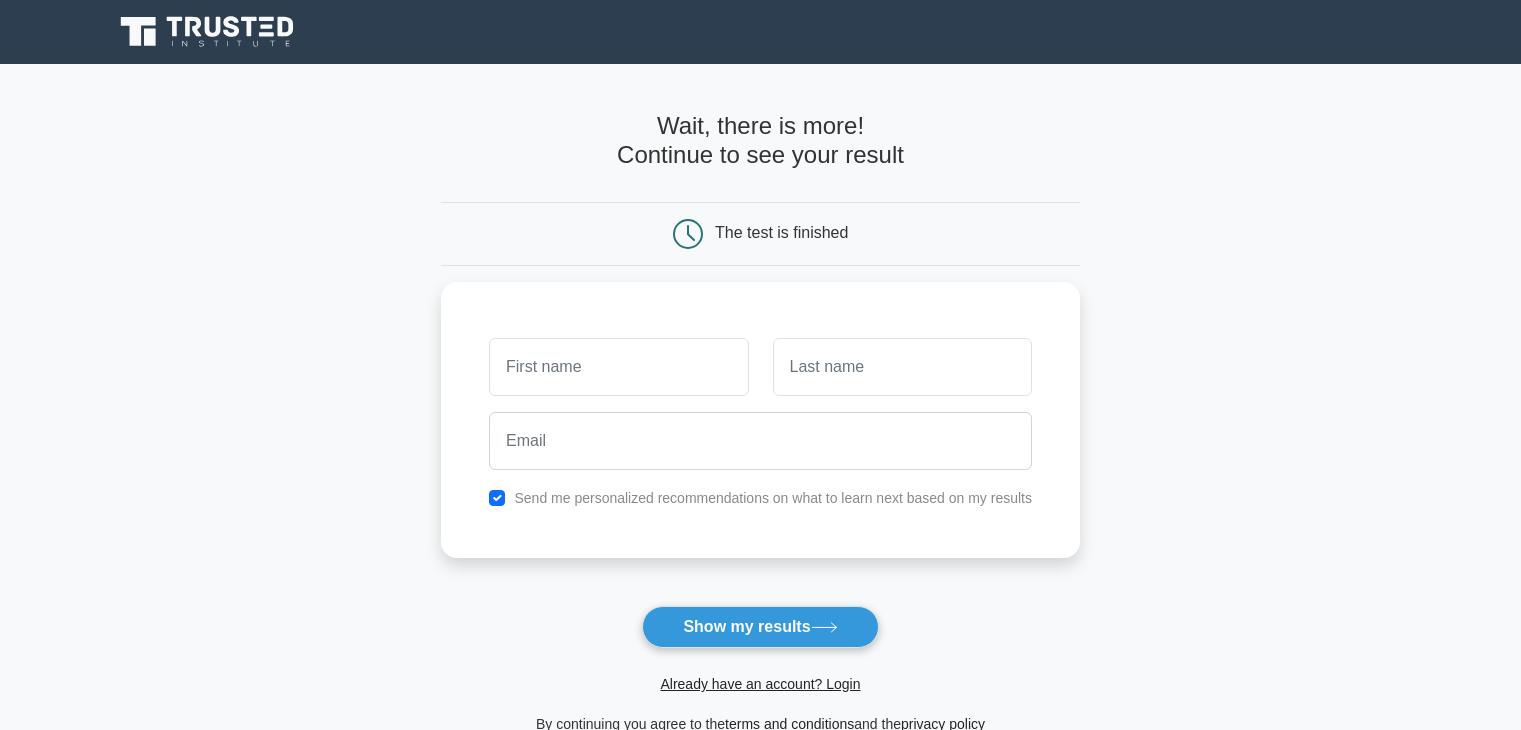 scroll, scrollTop: 0, scrollLeft: 0, axis: both 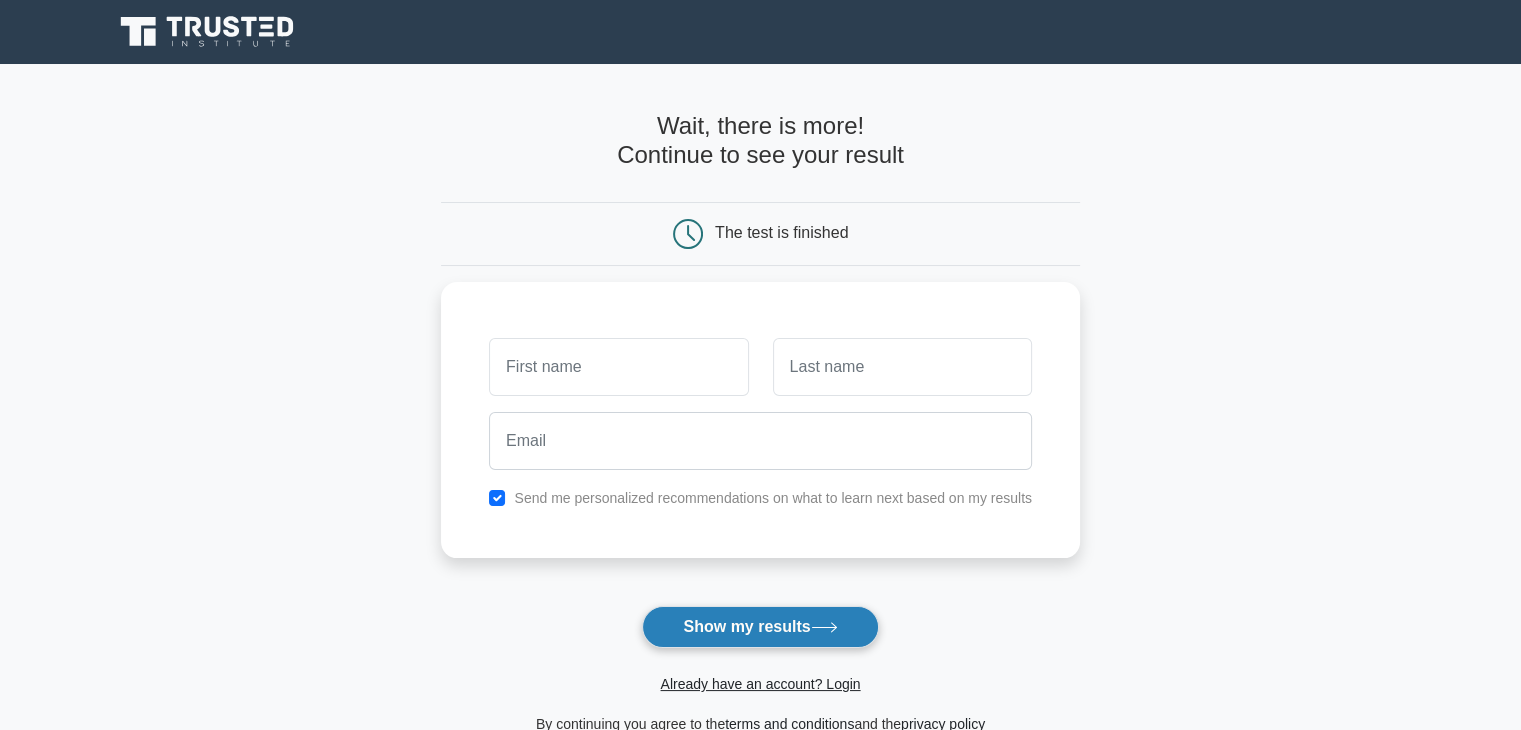 click on "Show my results" at bounding box center (760, 627) 